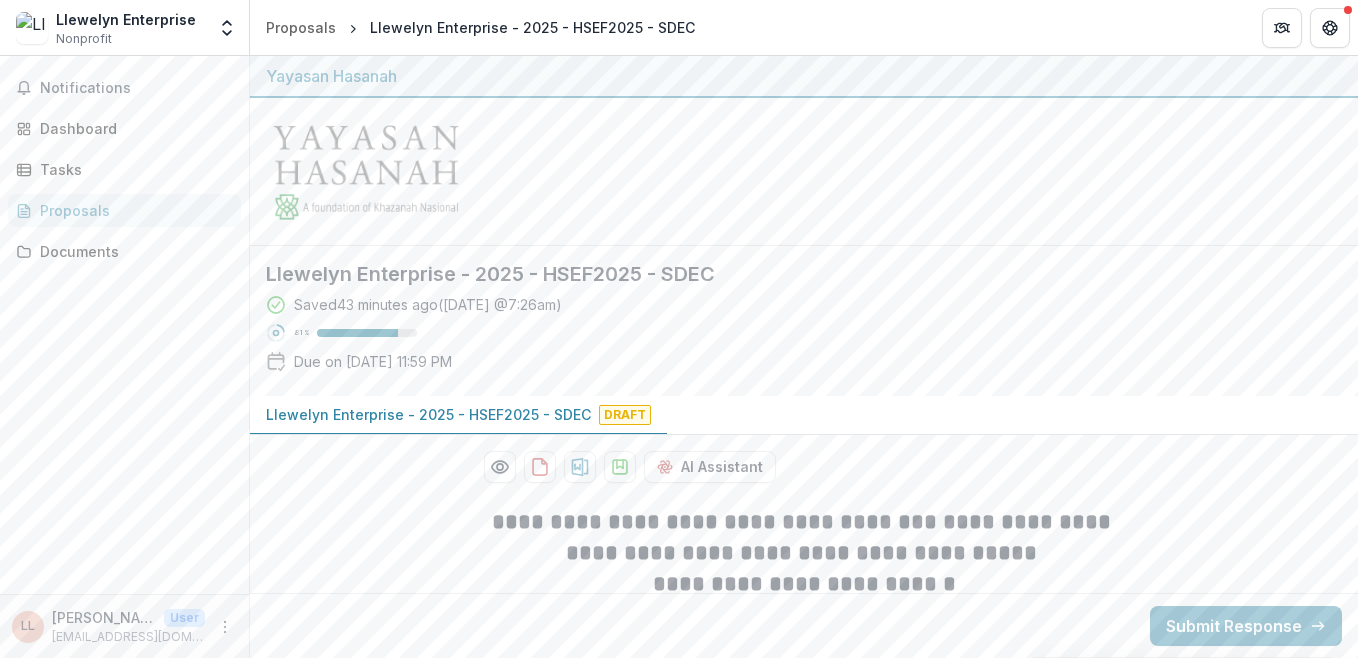 scroll, scrollTop: 0, scrollLeft: 0, axis: both 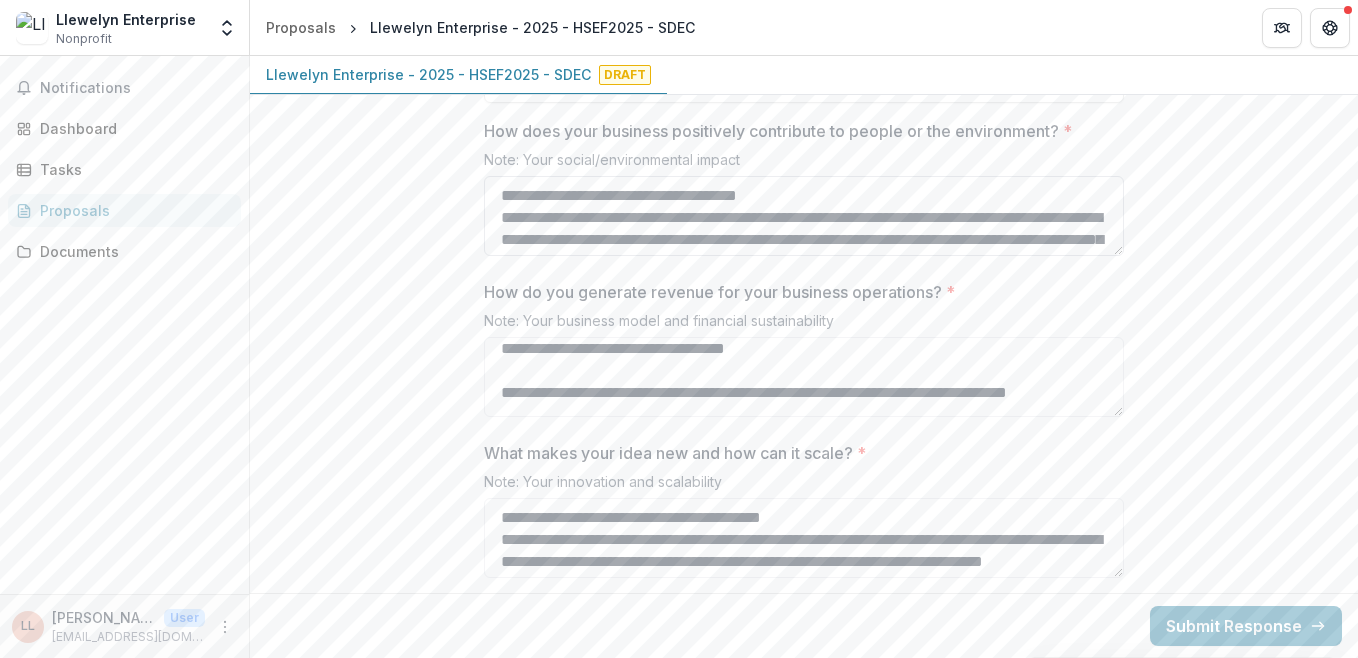 click on "How does your business positively contribute to people or the environment? *" at bounding box center (804, 216) 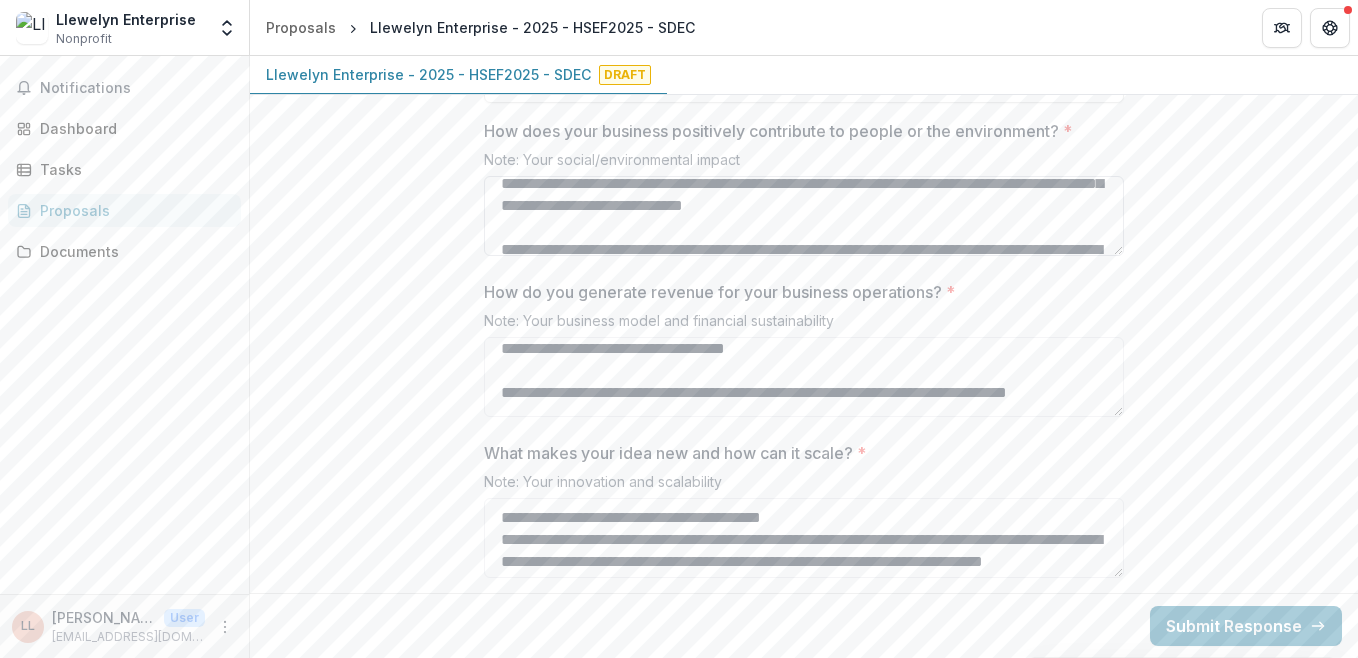scroll, scrollTop: 0, scrollLeft: 0, axis: both 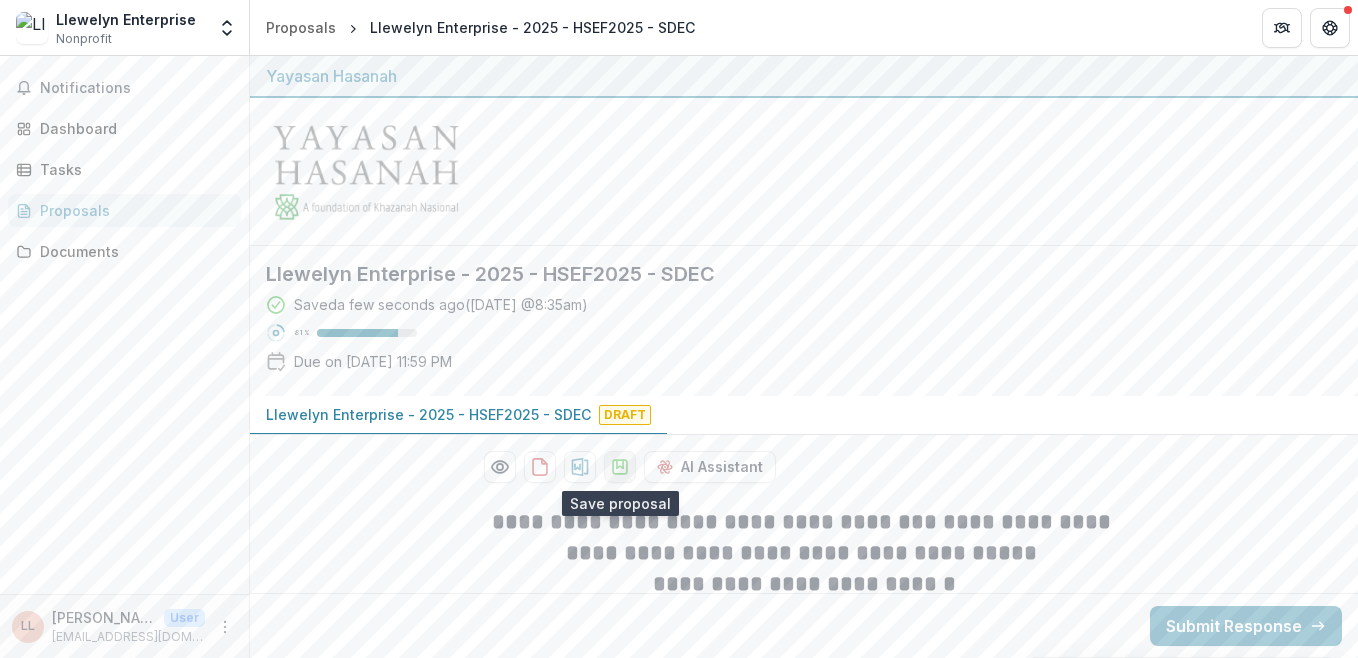 type on "**********" 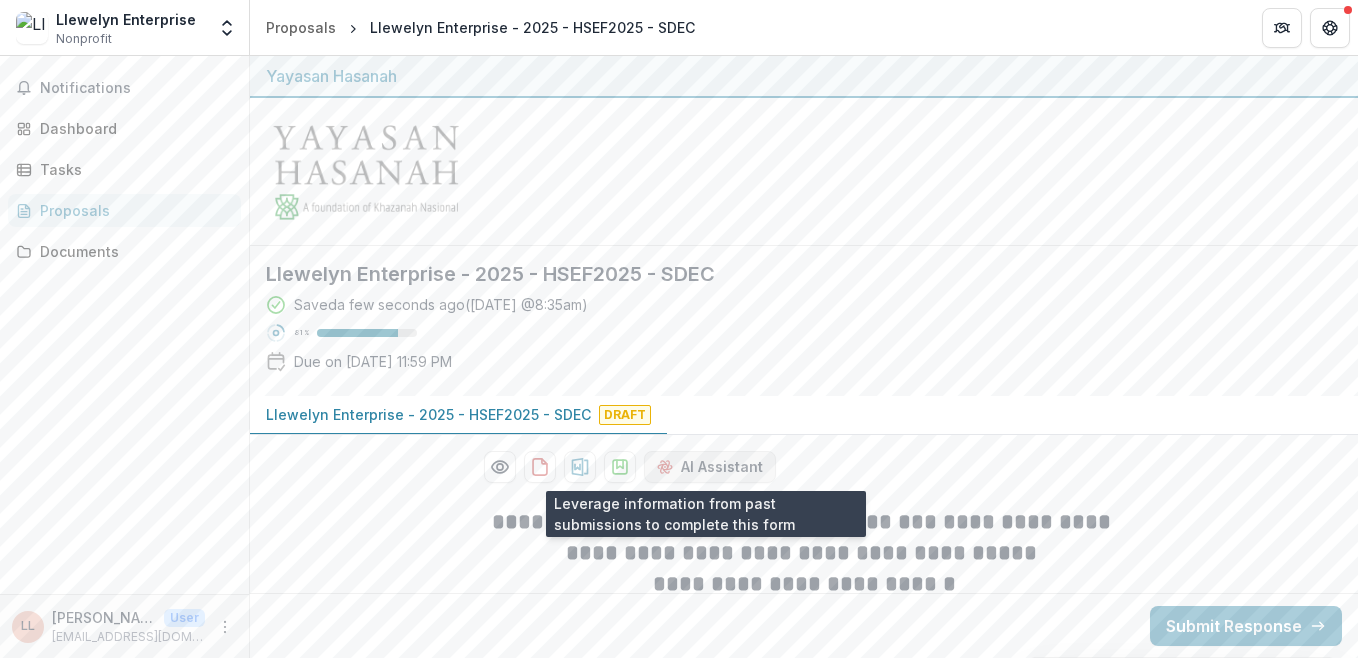 click on "AI Assistant" at bounding box center (710, 467) 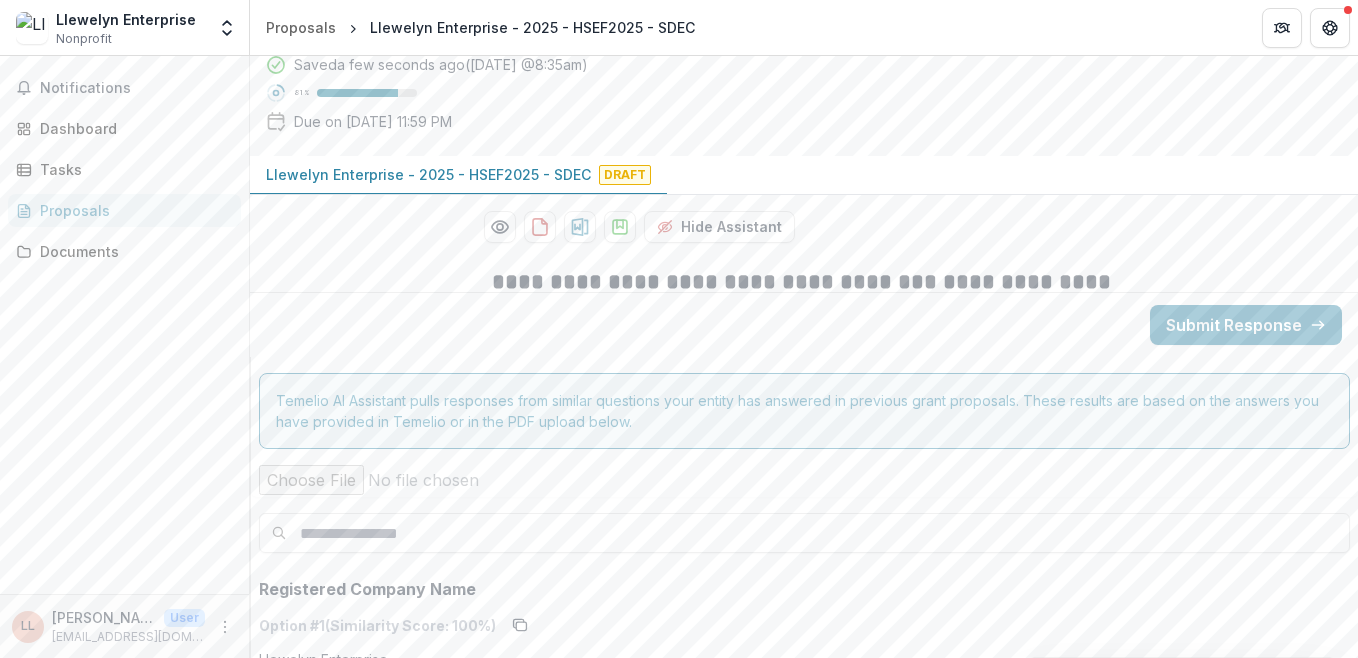 scroll, scrollTop: 360, scrollLeft: 0, axis: vertical 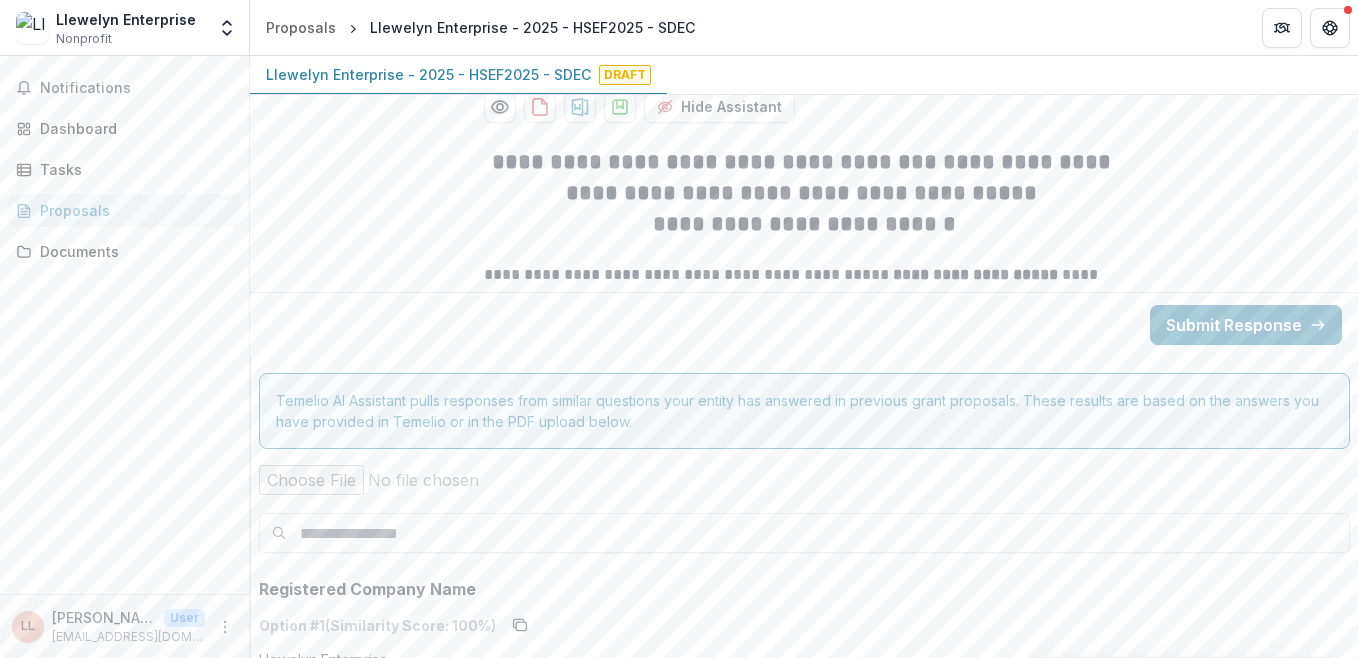click at bounding box center [804, 477] 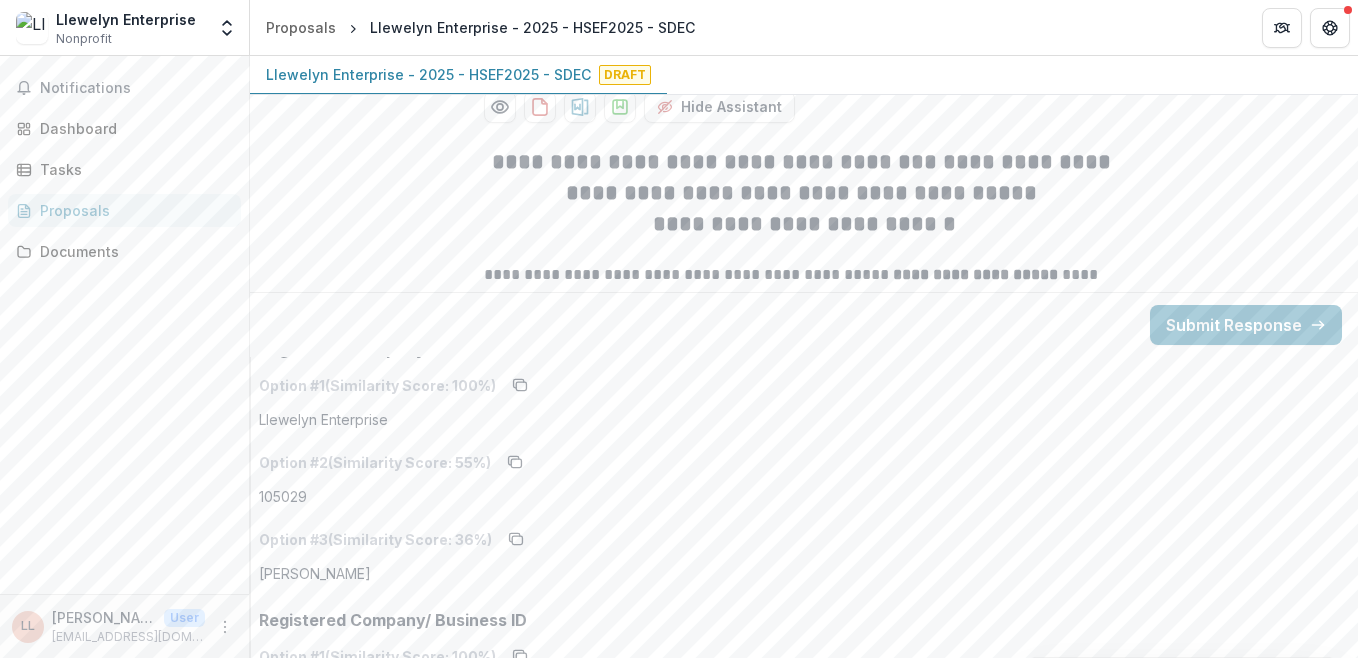 scroll, scrollTop: 0, scrollLeft: 0, axis: both 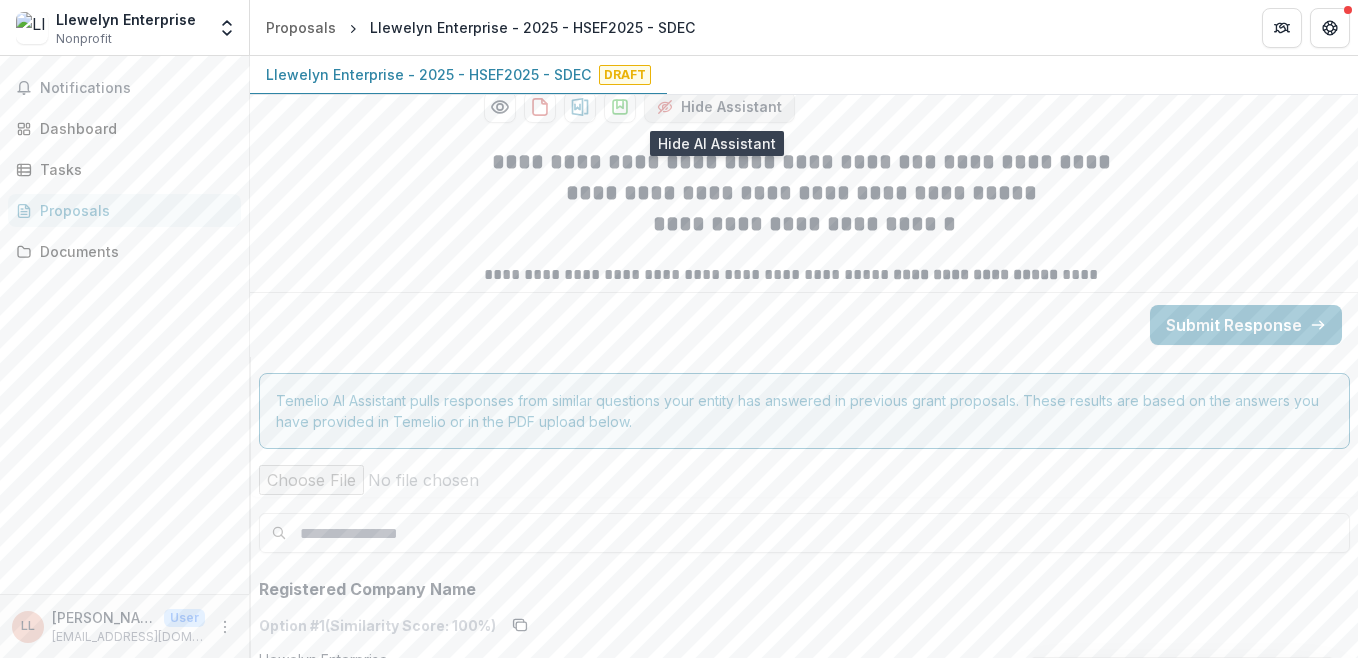 click 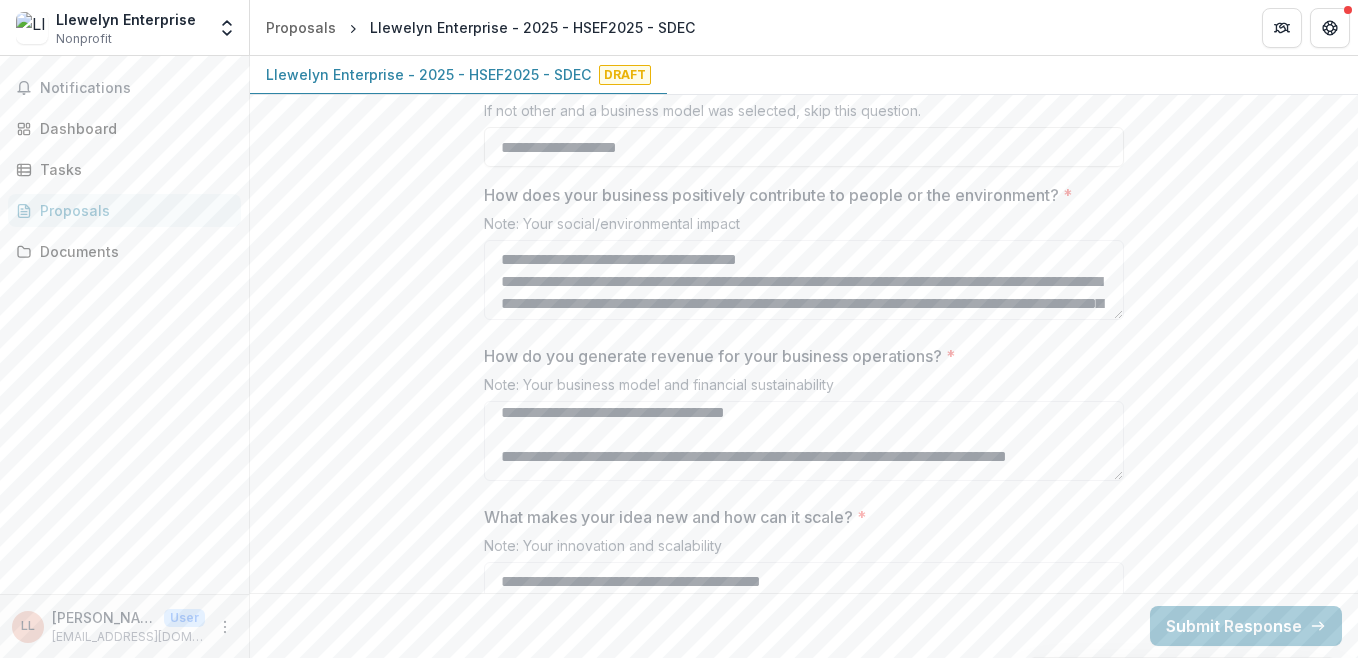 scroll, scrollTop: 2280, scrollLeft: 0, axis: vertical 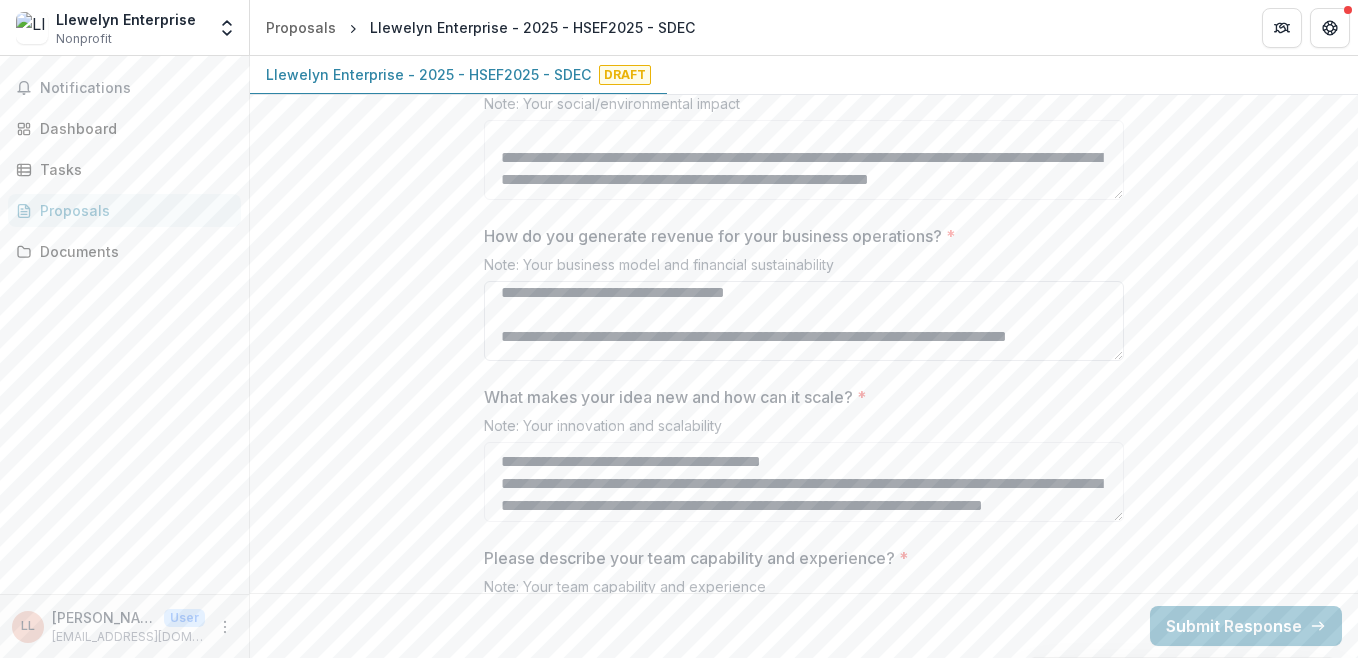 click on "How do you generate revenue for your business operations? *" at bounding box center [804, 321] 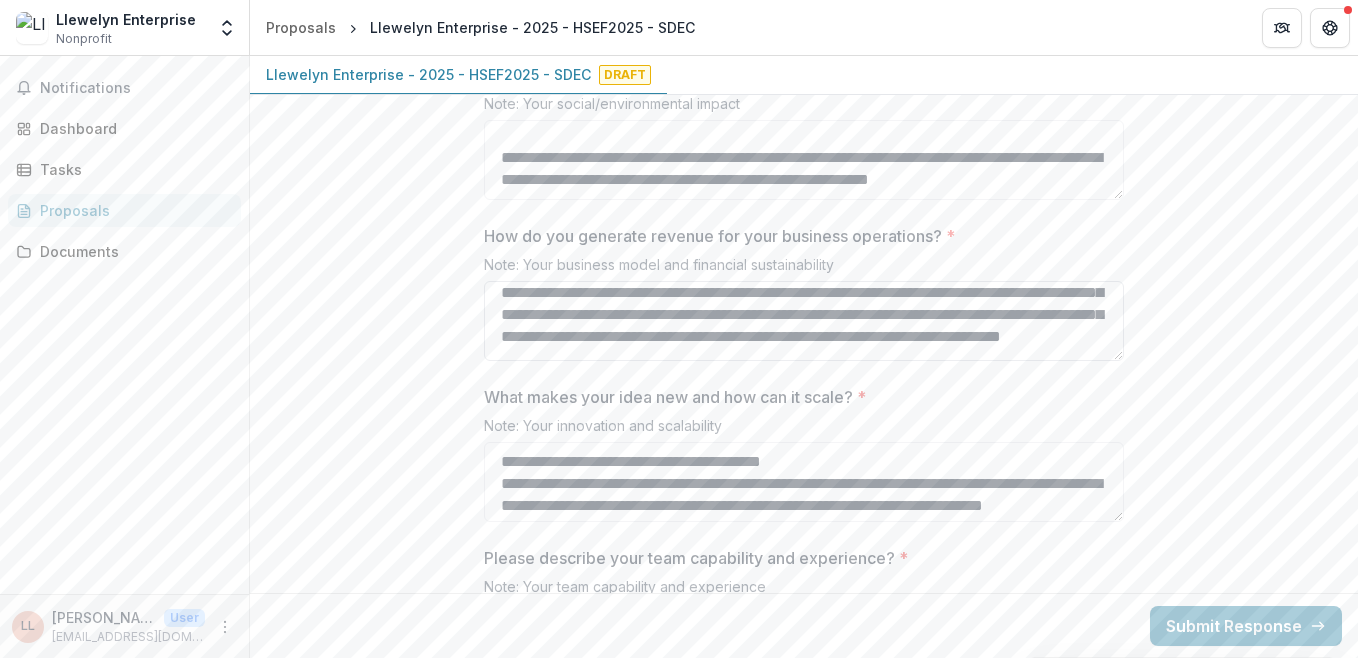 scroll, scrollTop: 2174, scrollLeft: 0, axis: vertical 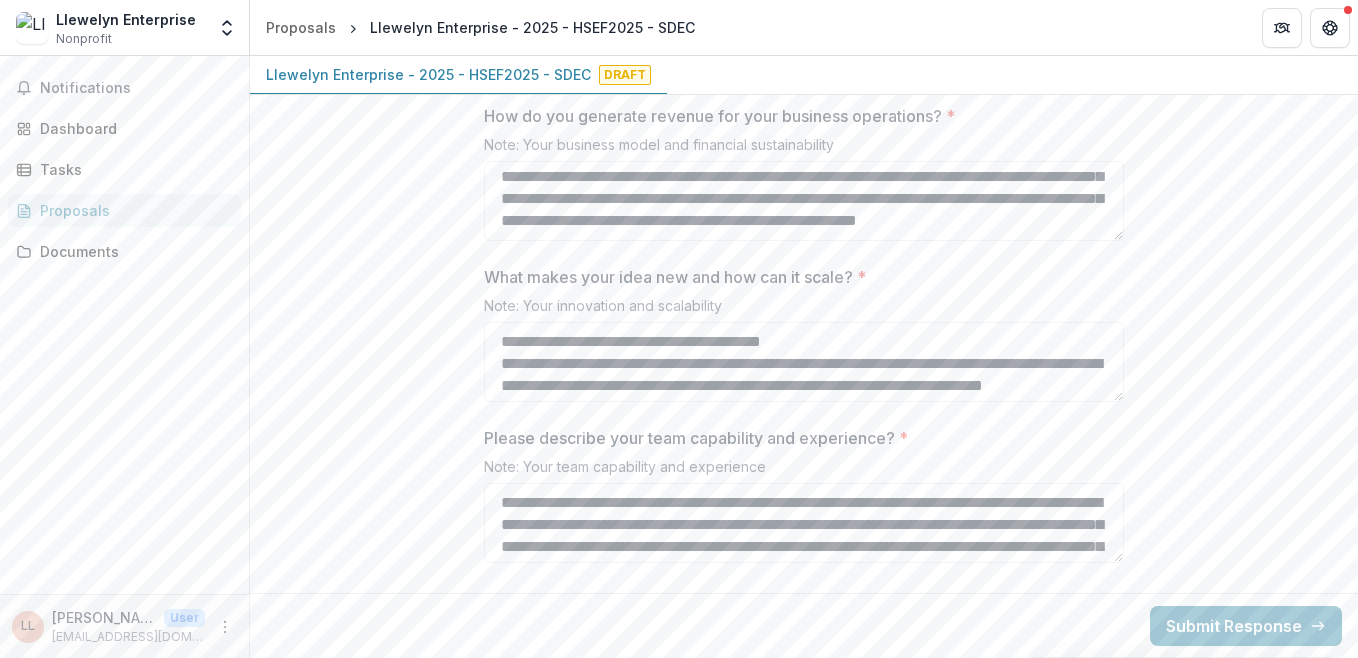 type on "**********" 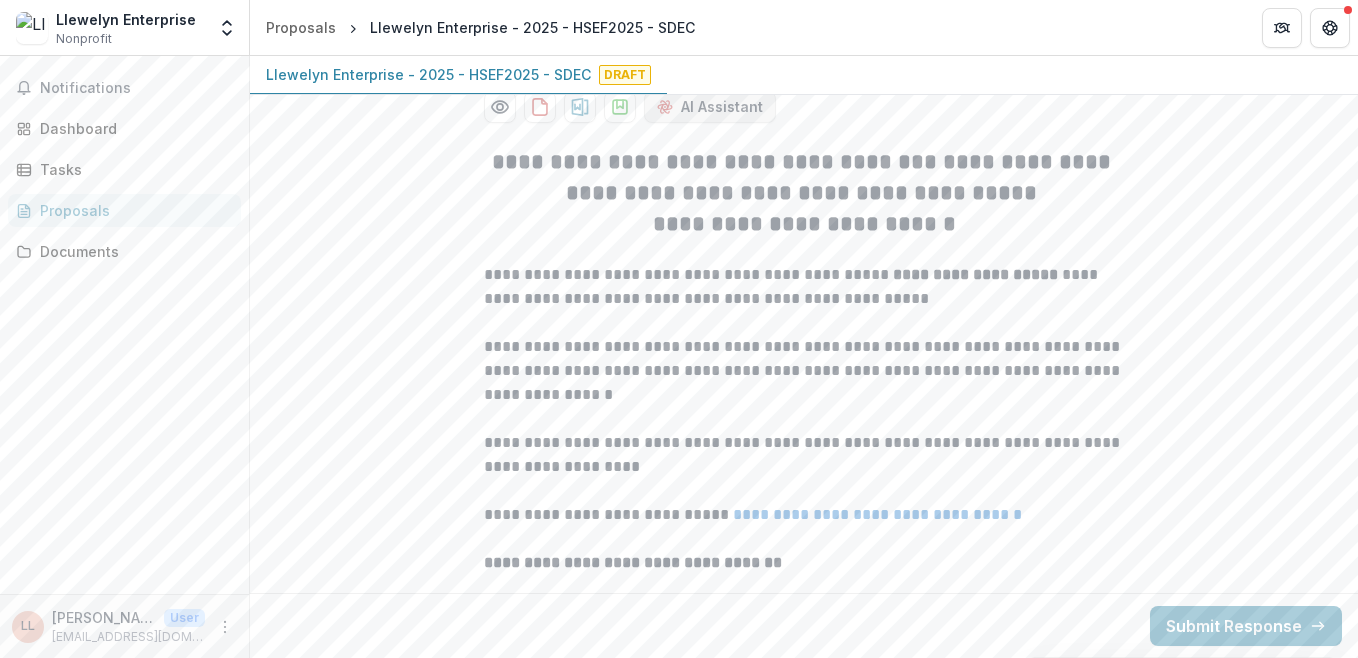scroll, scrollTop: 0, scrollLeft: 0, axis: both 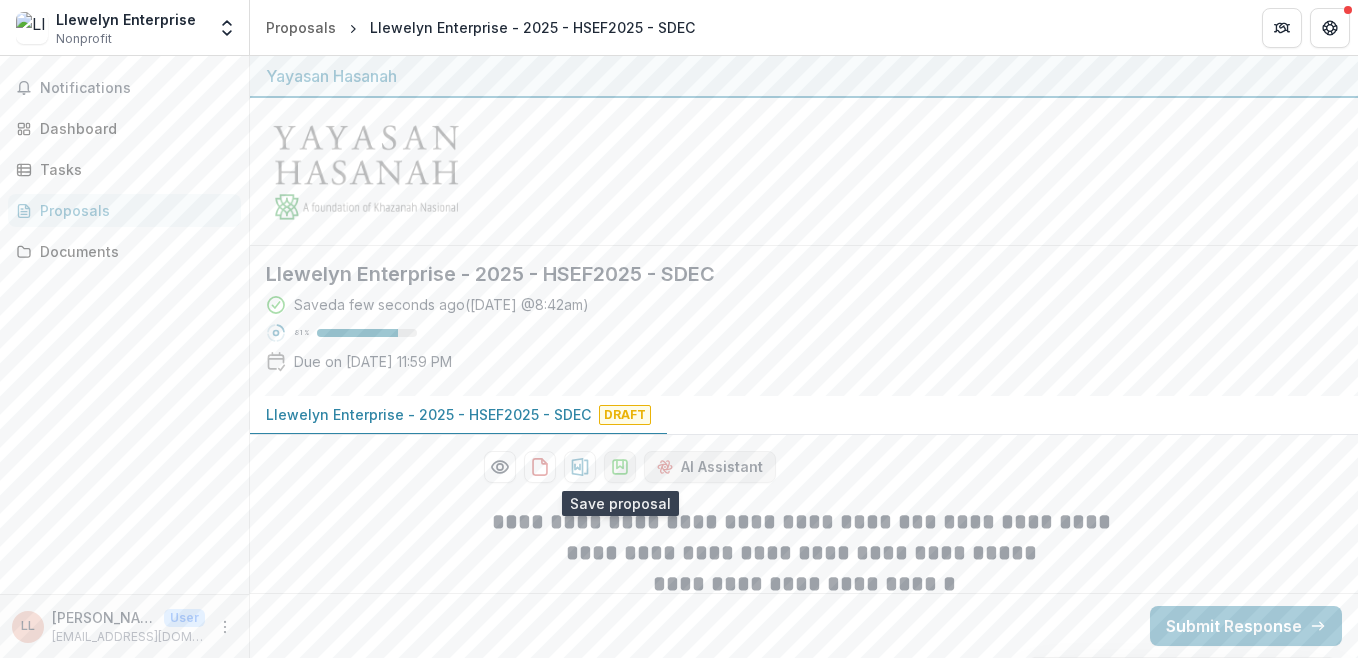 click 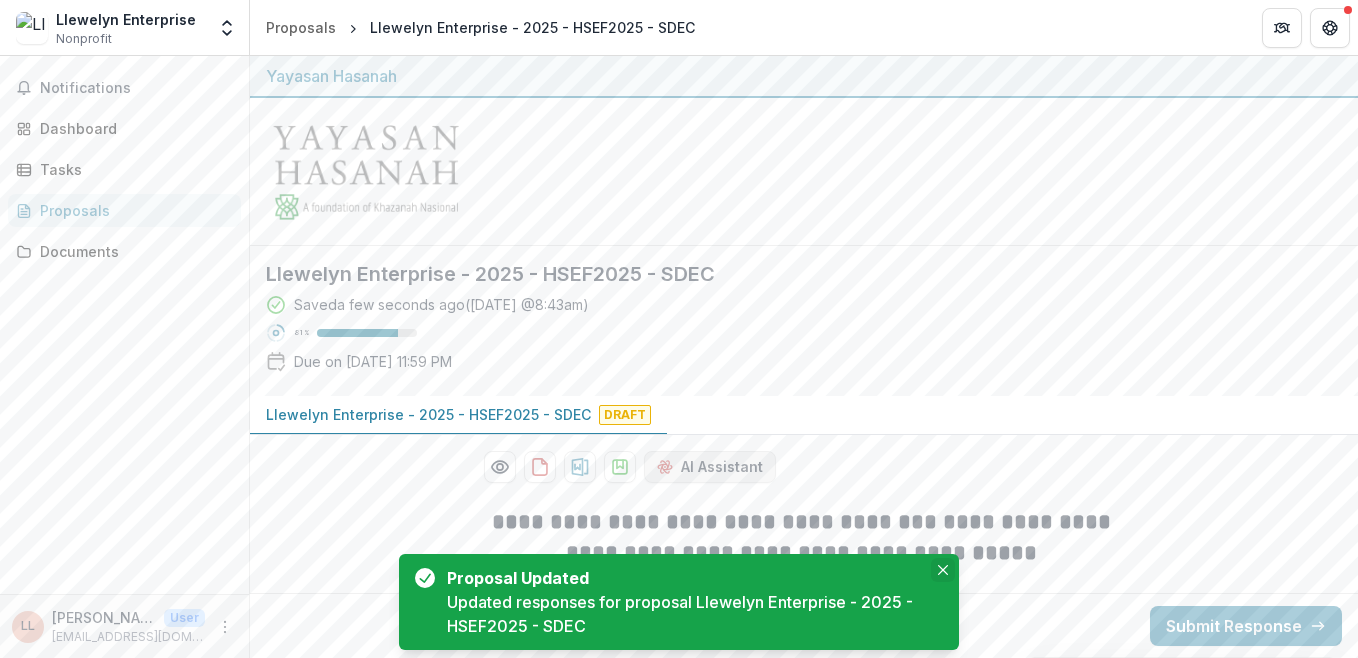 click 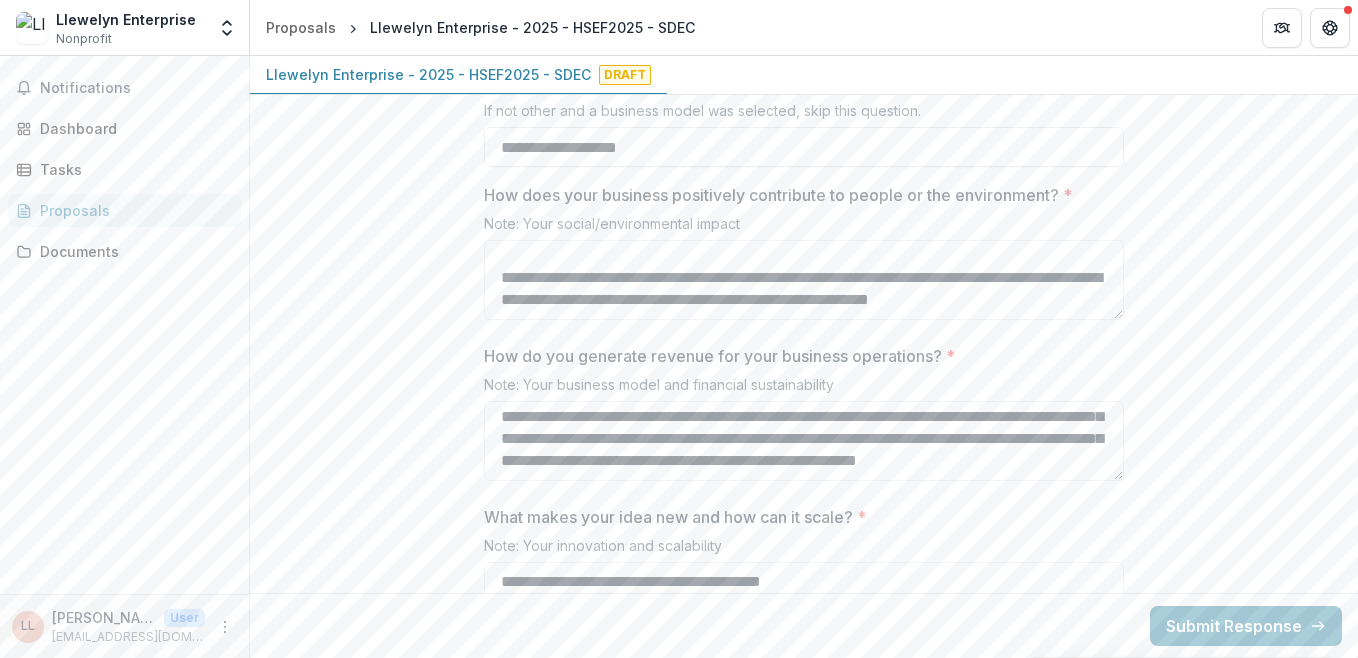 scroll, scrollTop: 2520, scrollLeft: 0, axis: vertical 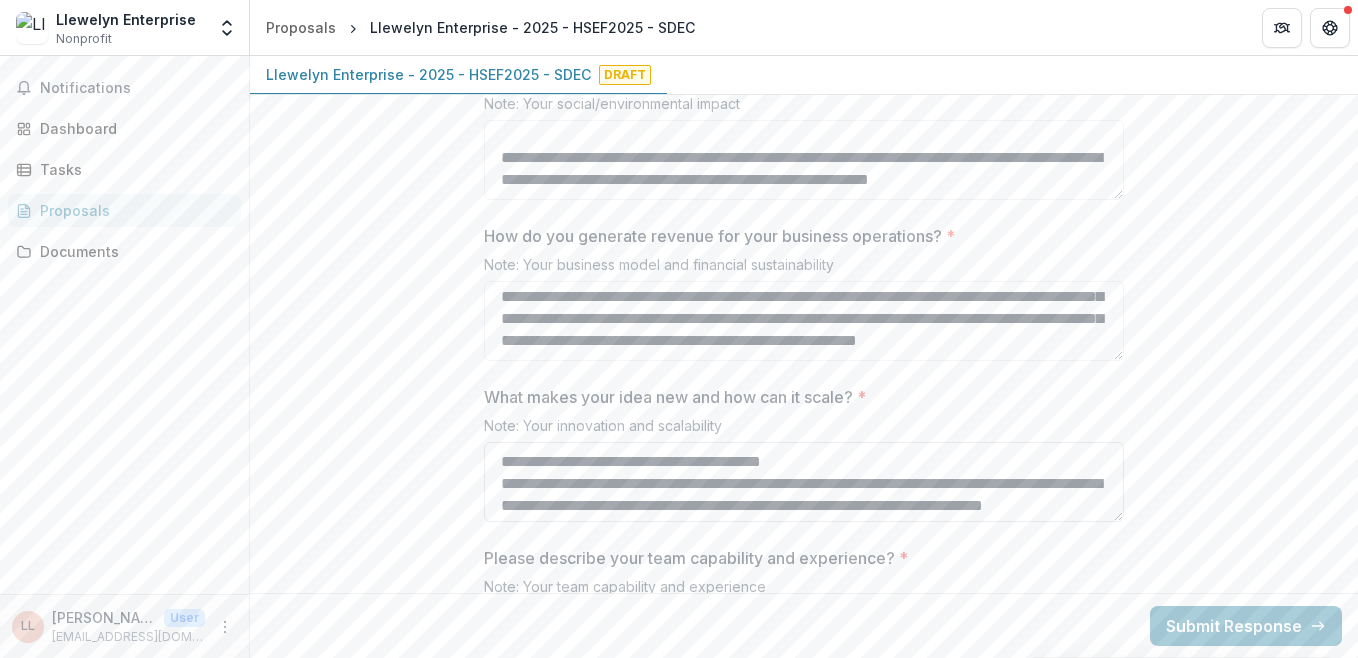click on "What makes your idea new and how can it scale? *" at bounding box center [804, 482] 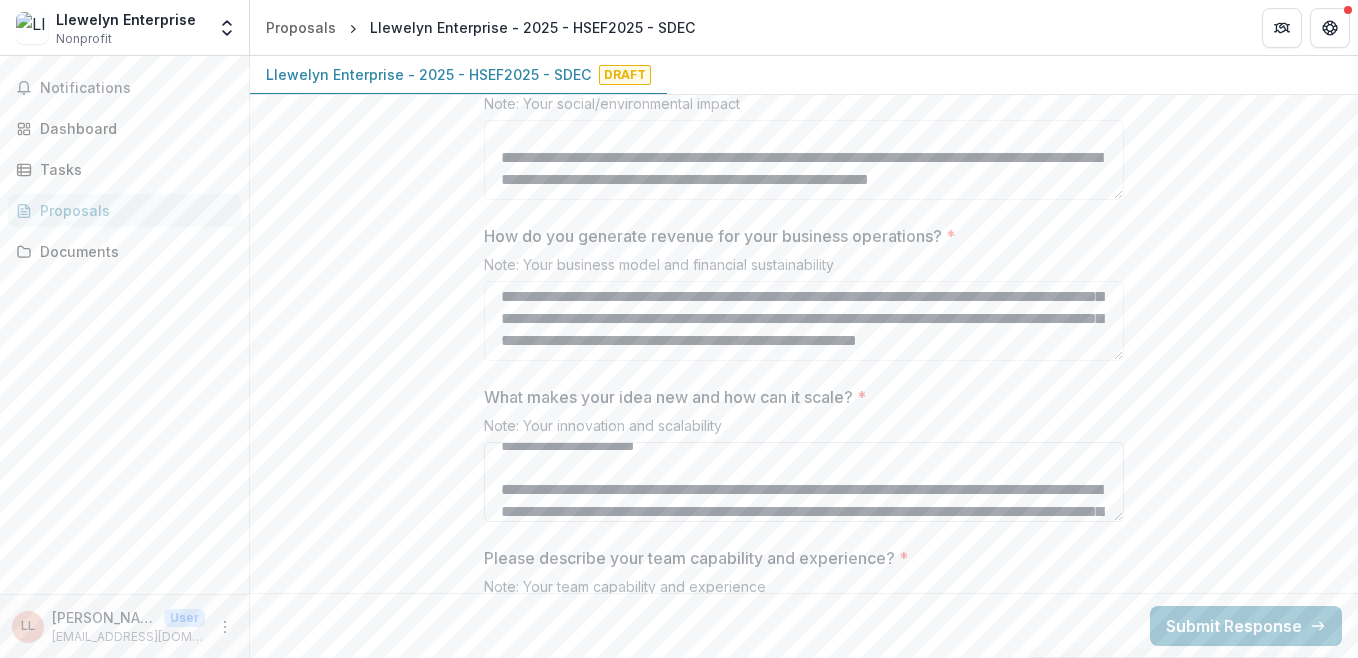 scroll, scrollTop: 600, scrollLeft: 0, axis: vertical 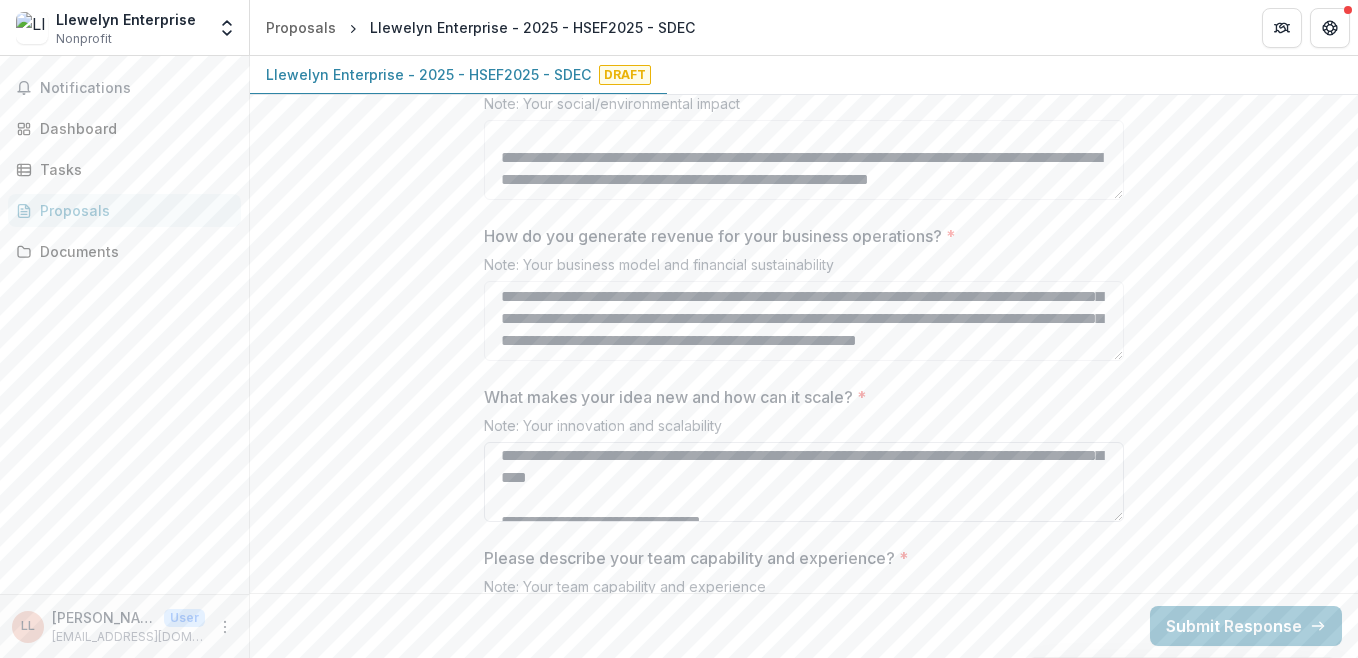 click on "What makes your idea new and how can it scale? *" at bounding box center [804, 482] 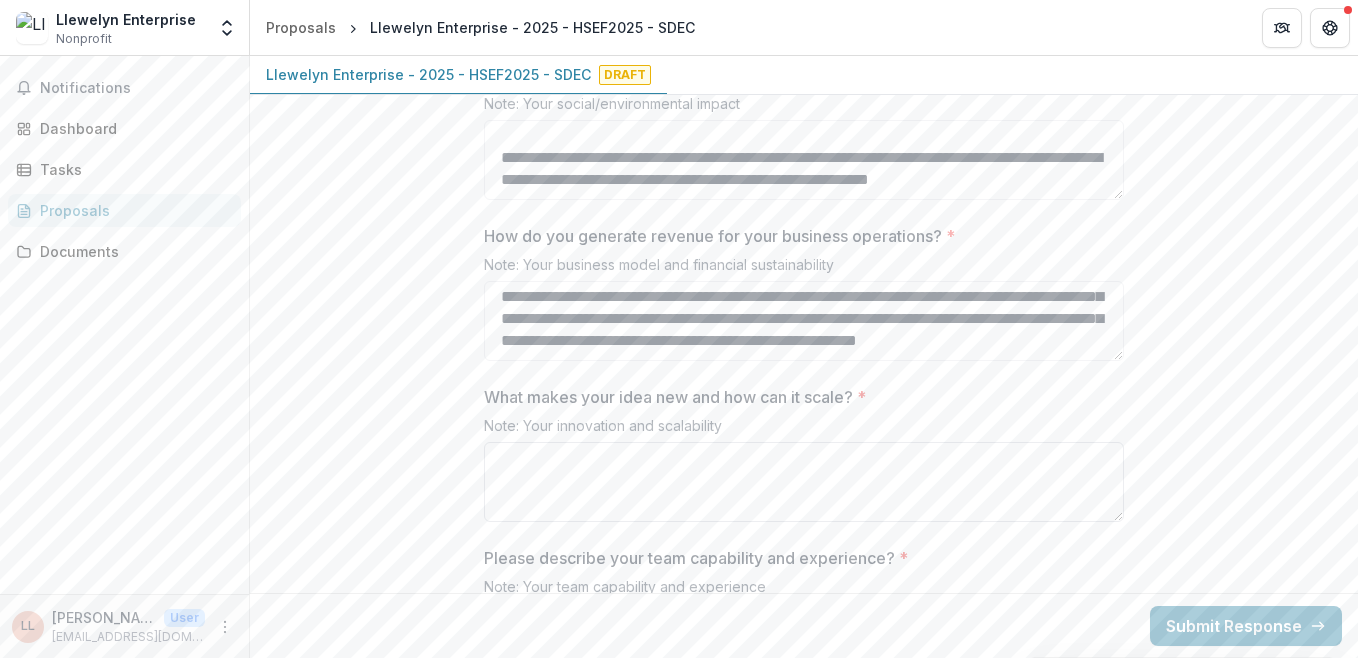 scroll, scrollTop: 0, scrollLeft: 0, axis: both 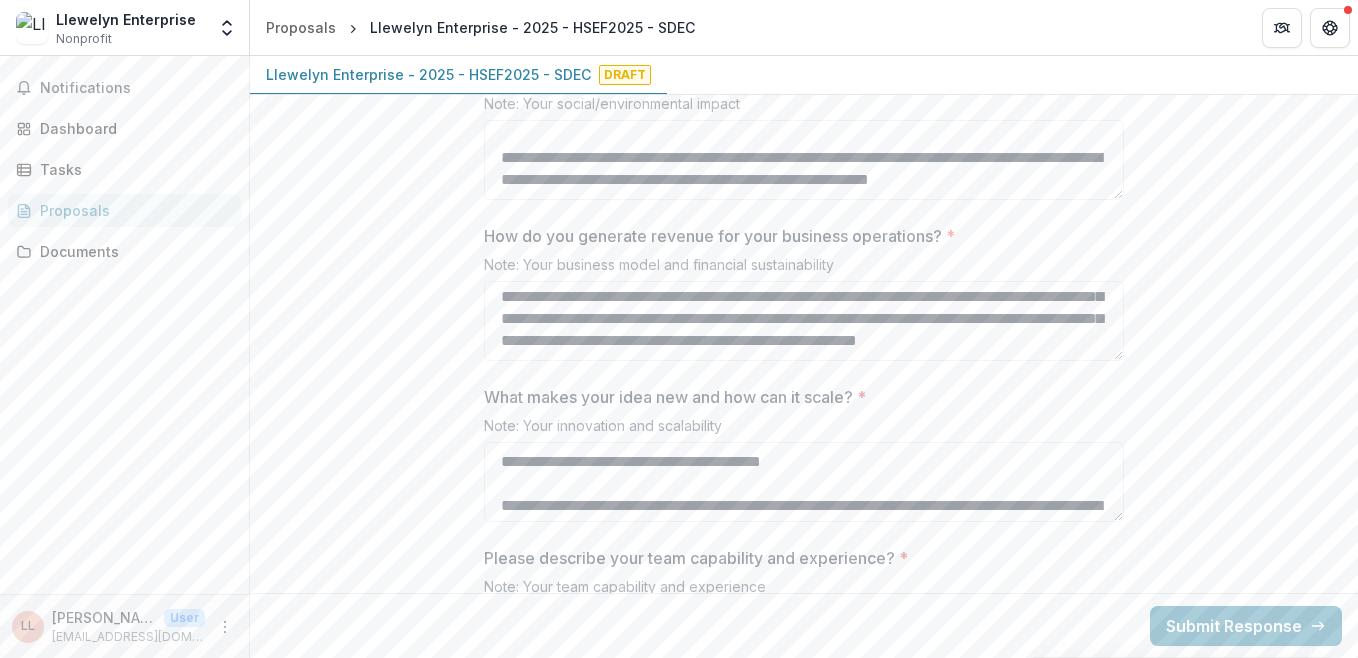 type on "**********" 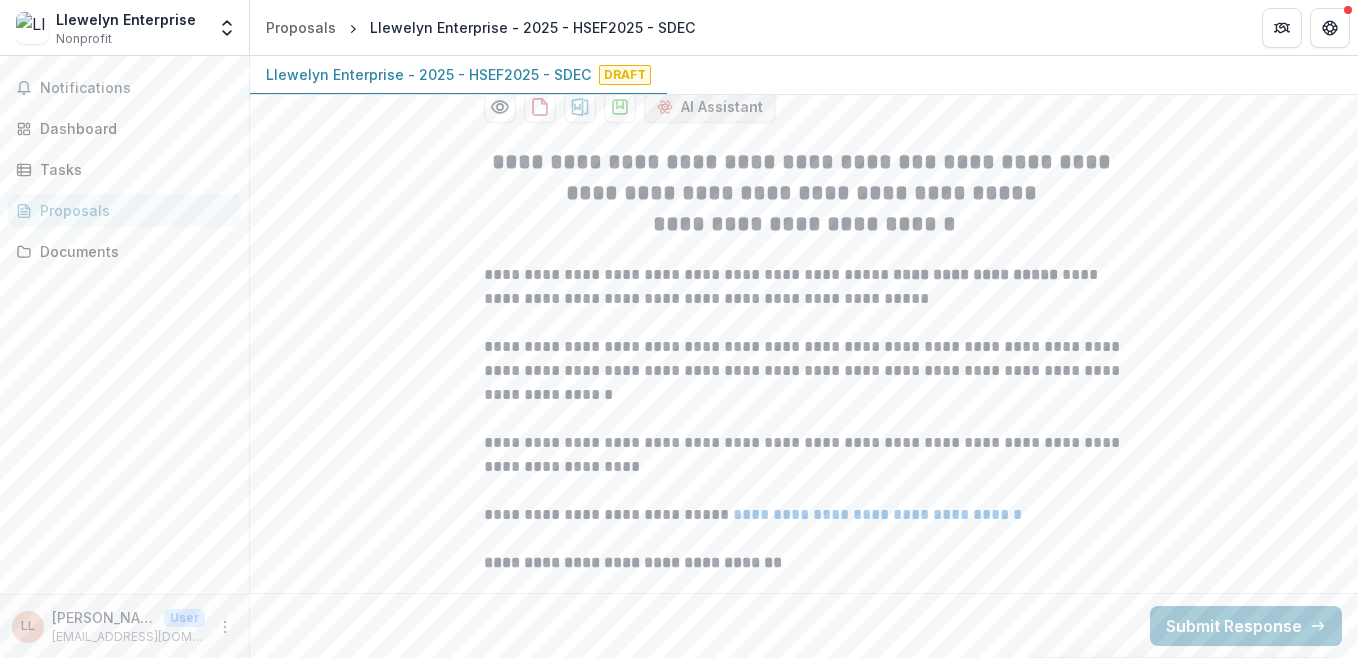 scroll, scrollTop: 0, scrollLeft: 0, axis: both 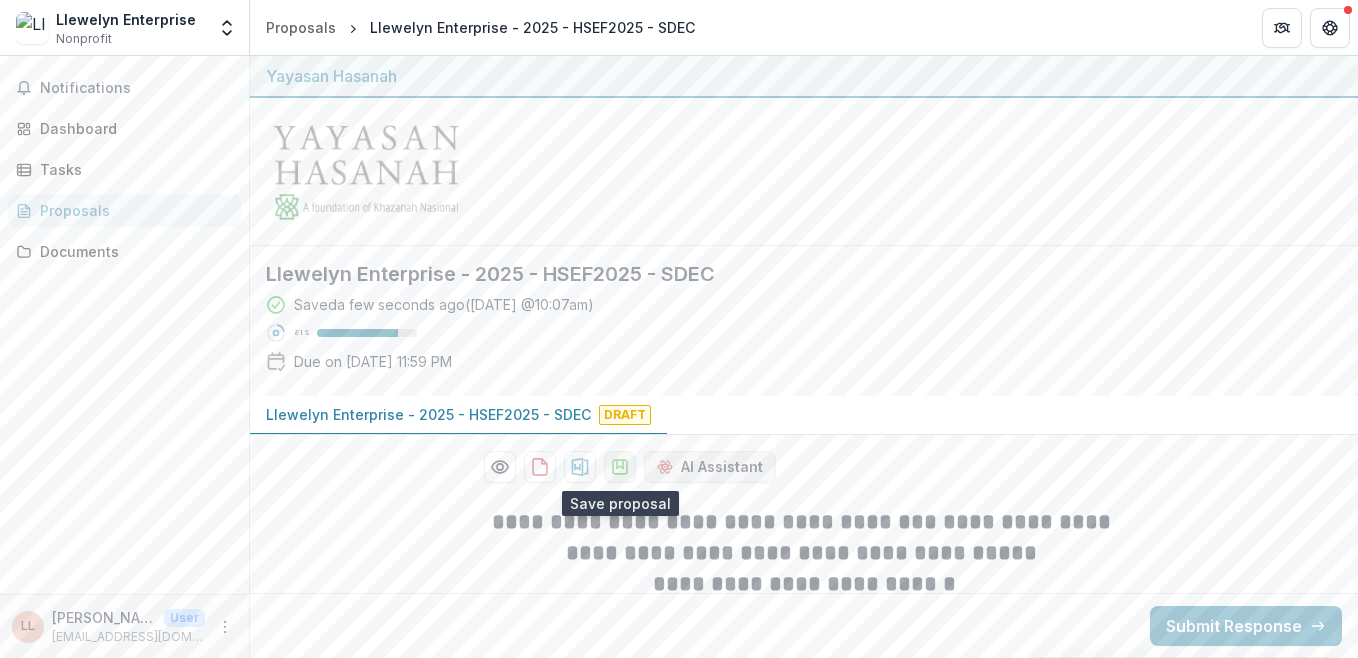 click 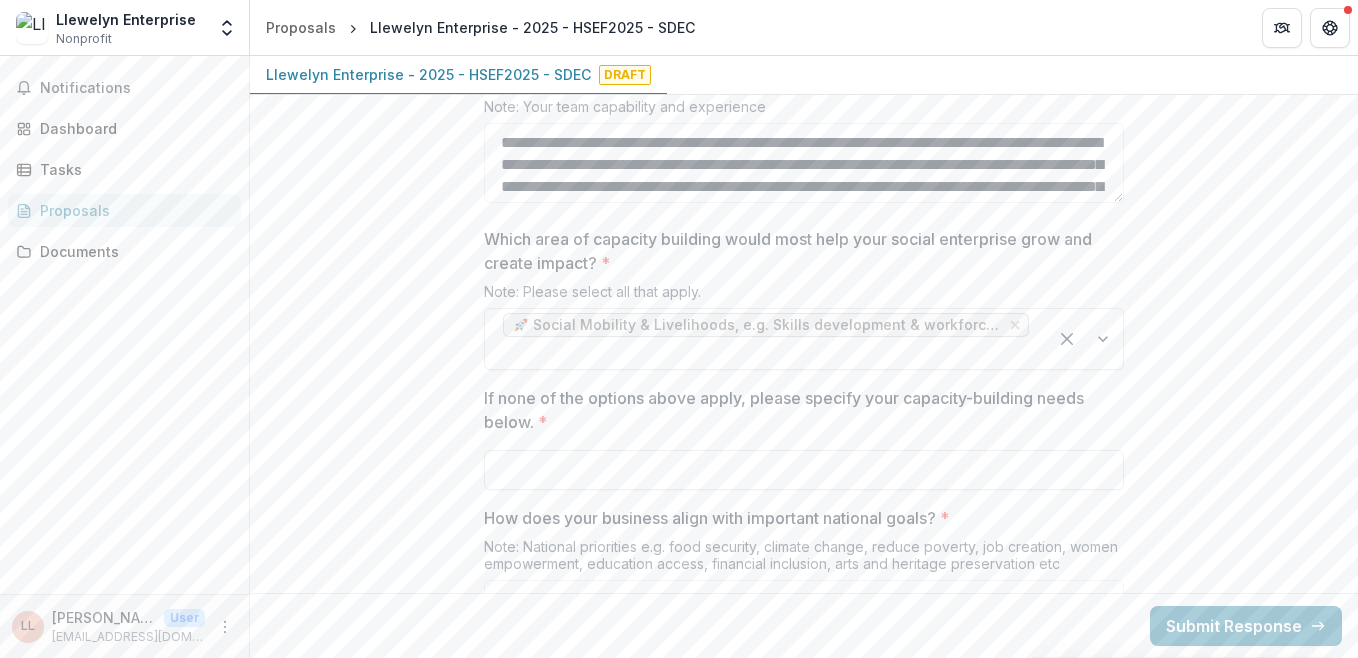 scroll, scrollTop: 2880, scrollLeft: 0, axis: vertical 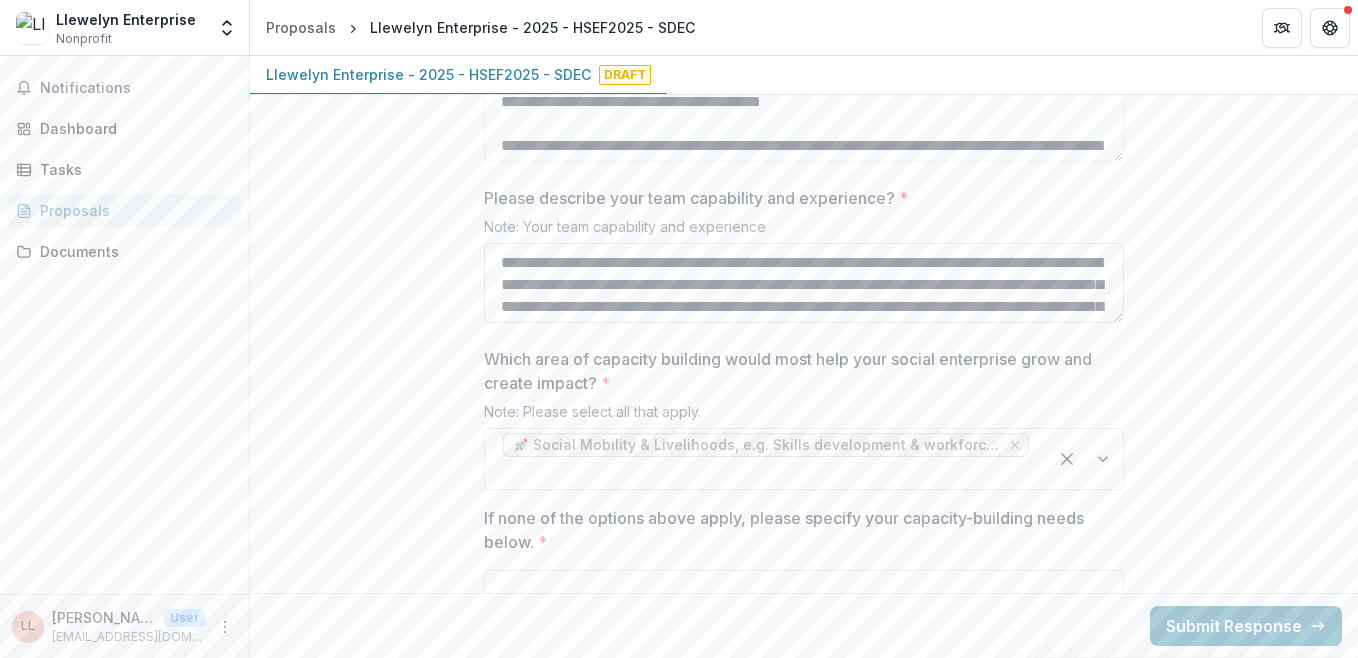 drag, startPoint x: 987, startPoint y: 276, endPoint x: 991, endPoint y: 287, distance: 11.7046995 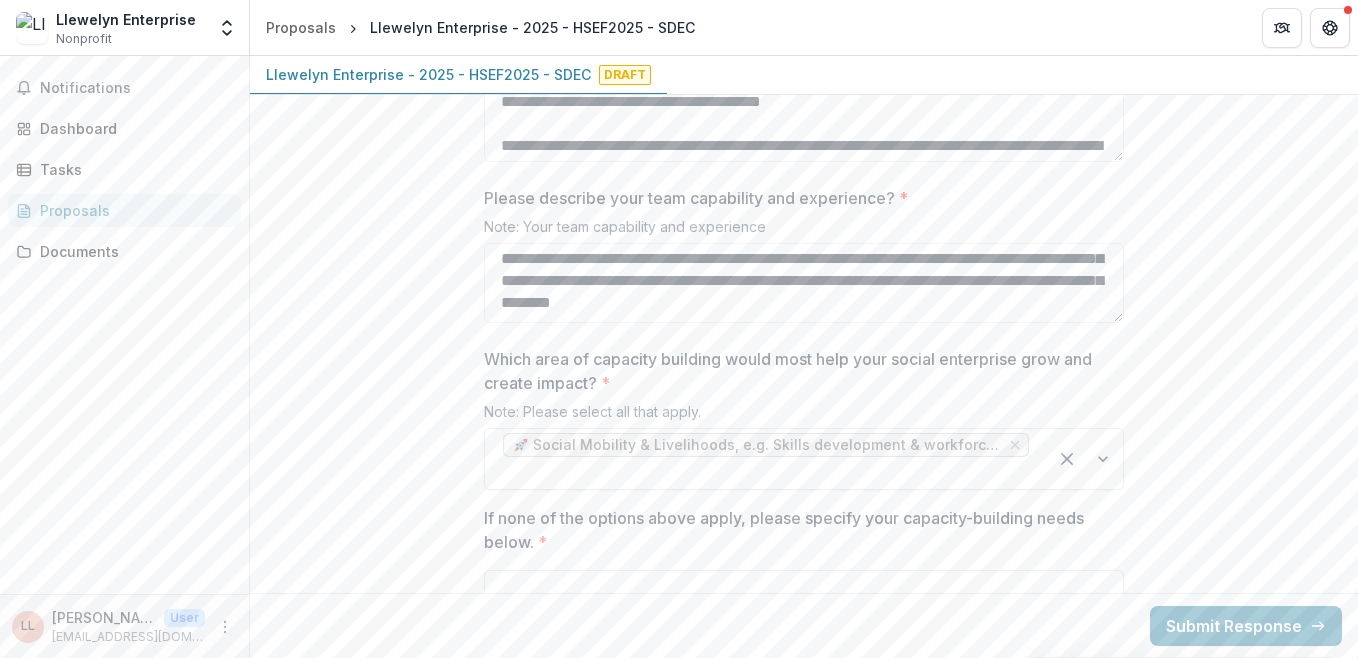 drag, startPoint x: 1052, startPoint y: 264, endPoint x: 1301, endPoint y: 112, distance: 291.7276 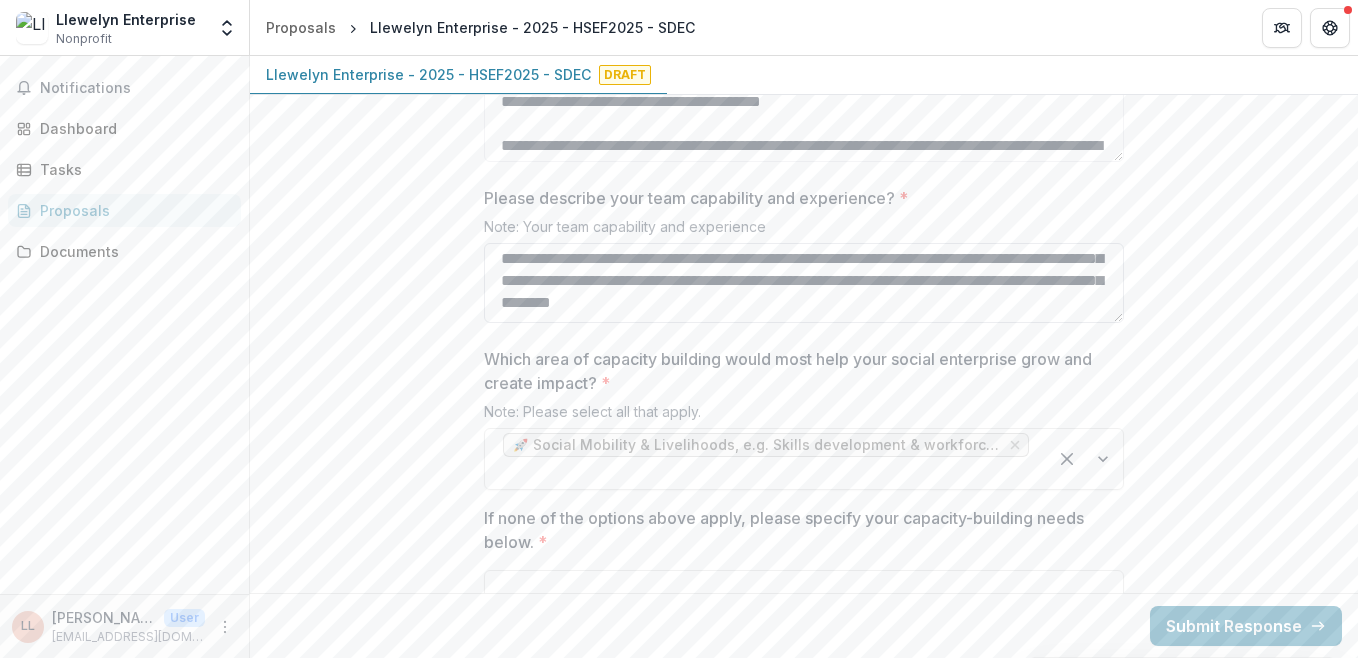 click on "Please describe your team capability and experience? *" at bounding box center [804, 283] 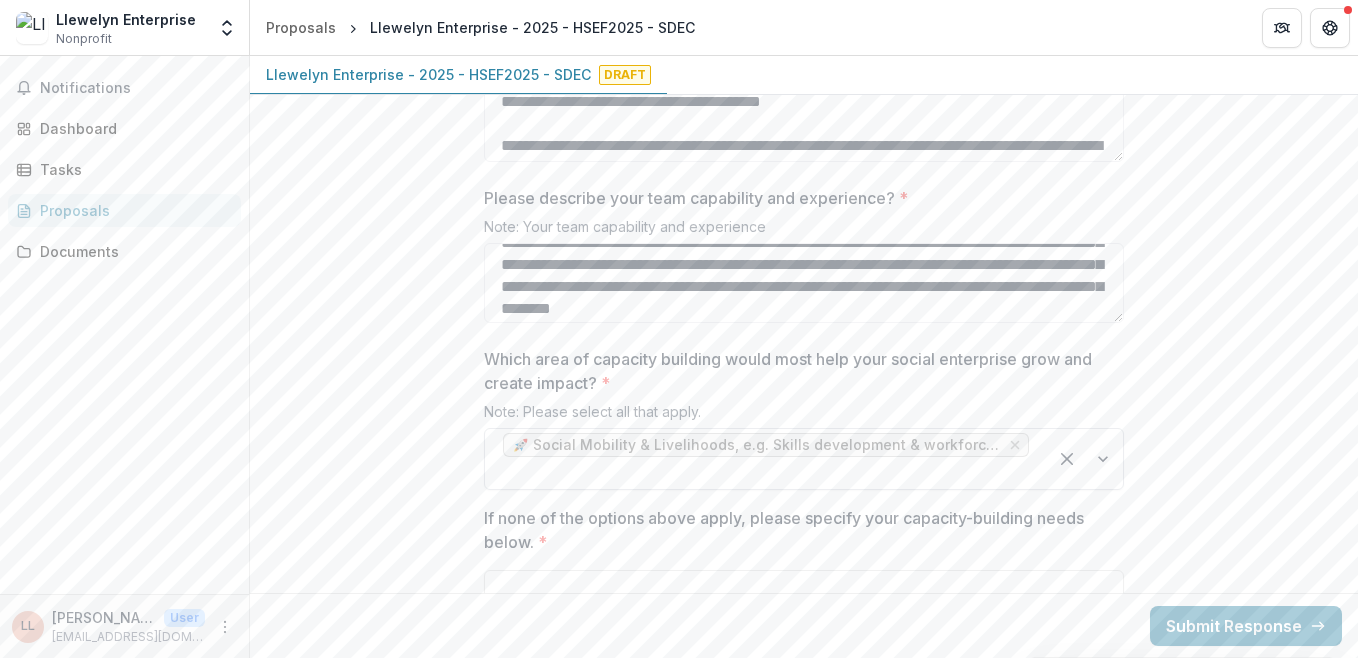 type on "**********" 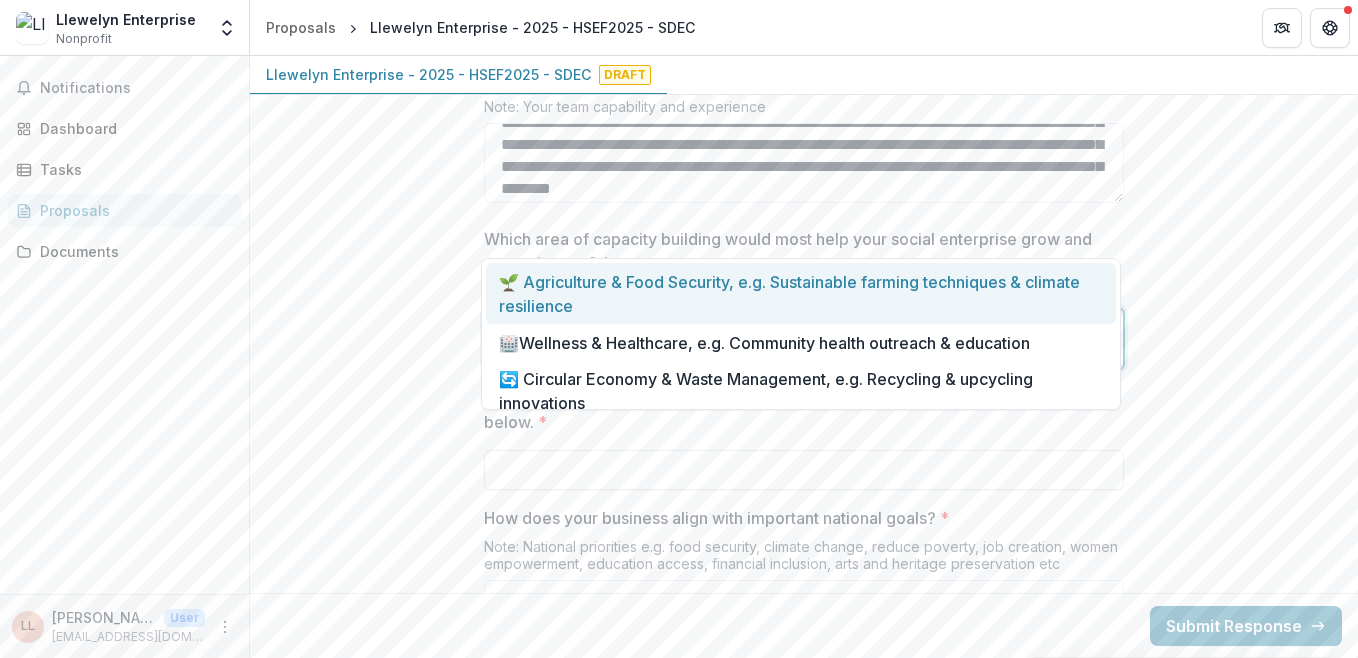 scroll, scrollTop: 3120, scrollLeft: 0, axis: vertical 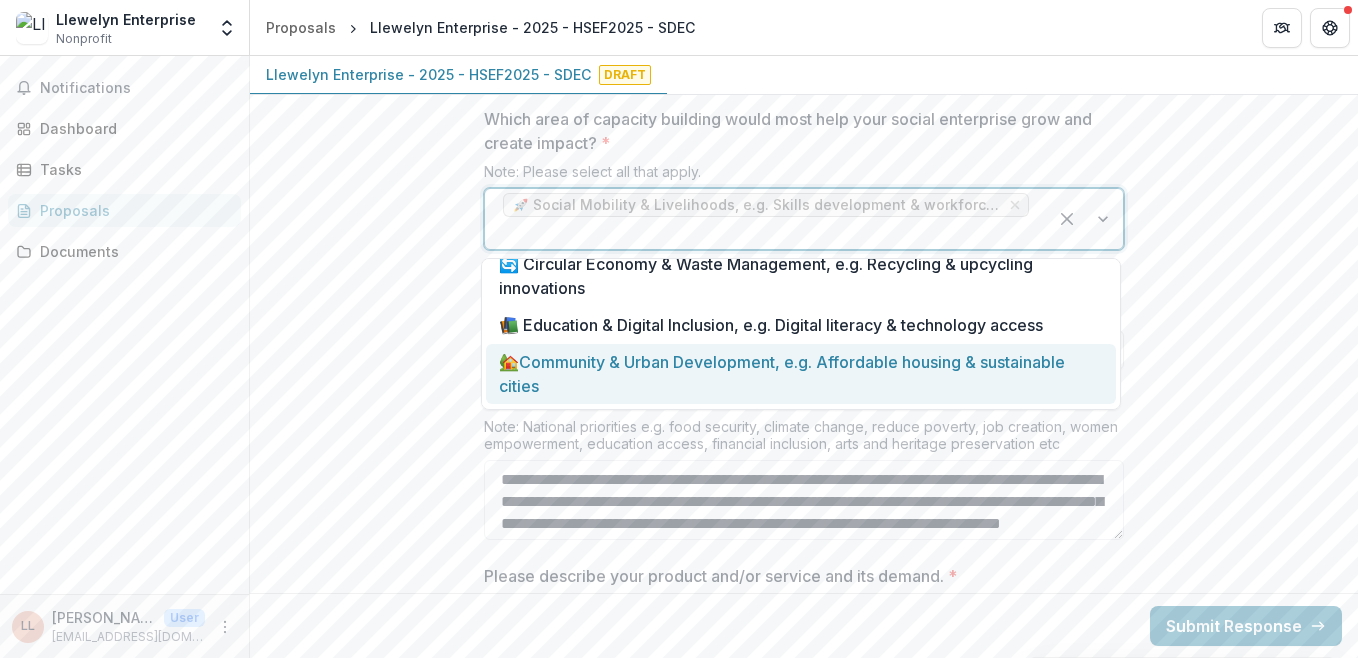 click on "🏡Community & Urban Development, e.g. Affordable housing & sustainable cities" at bounding box center [801, 374] 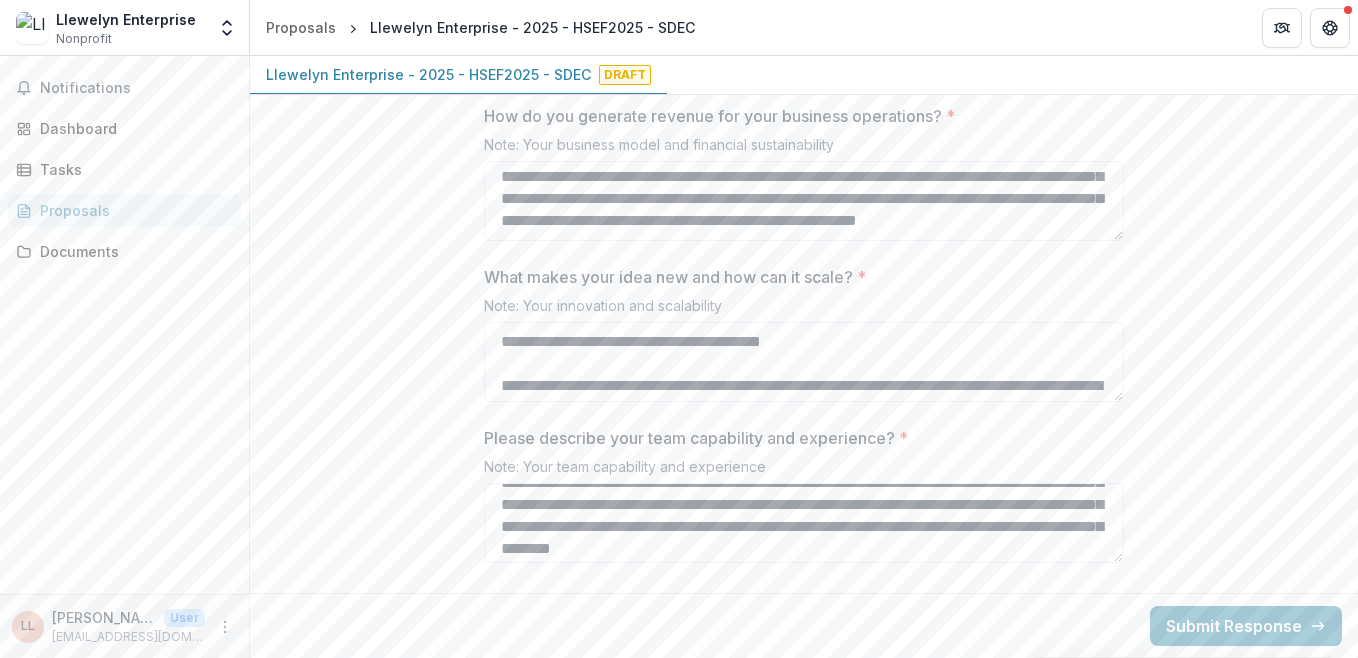 scroll, scrollTop: 2880, scrollLeft: 0, axis: vertical 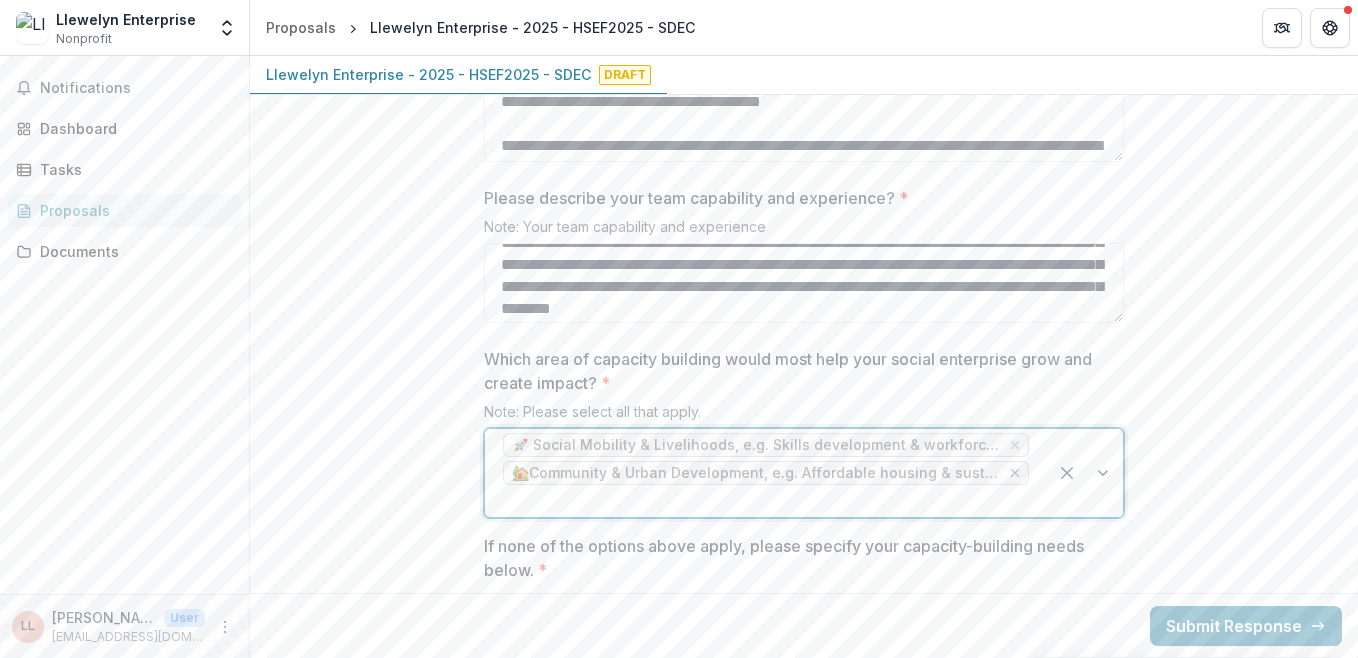 click 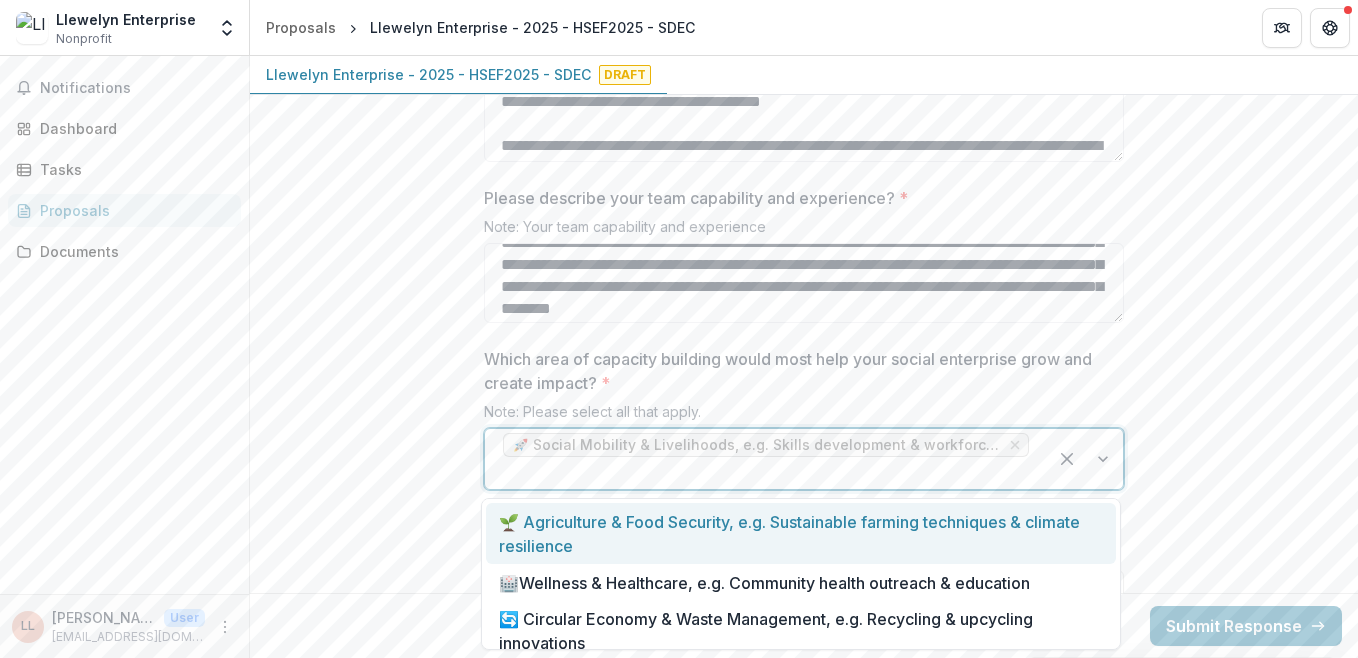 click at bounding box center [1085, 459] 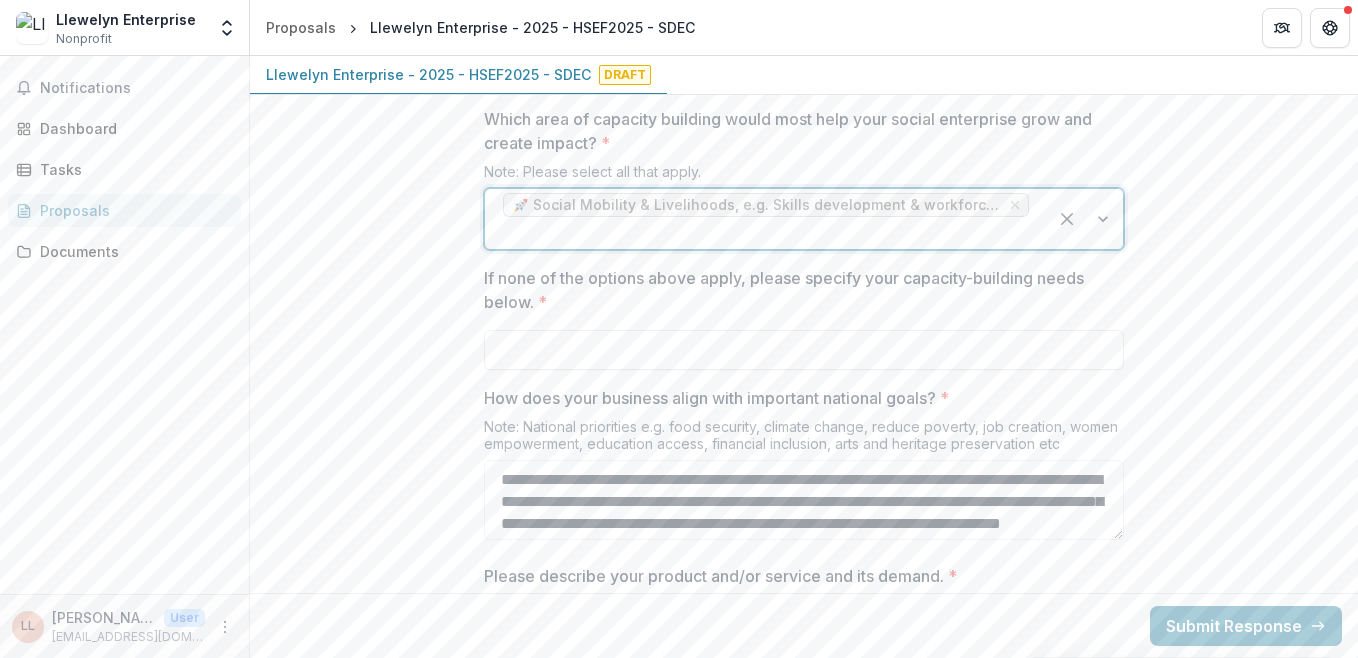 scroll, scrollTop: 3240, scrollLeft: 0, axis: vertical 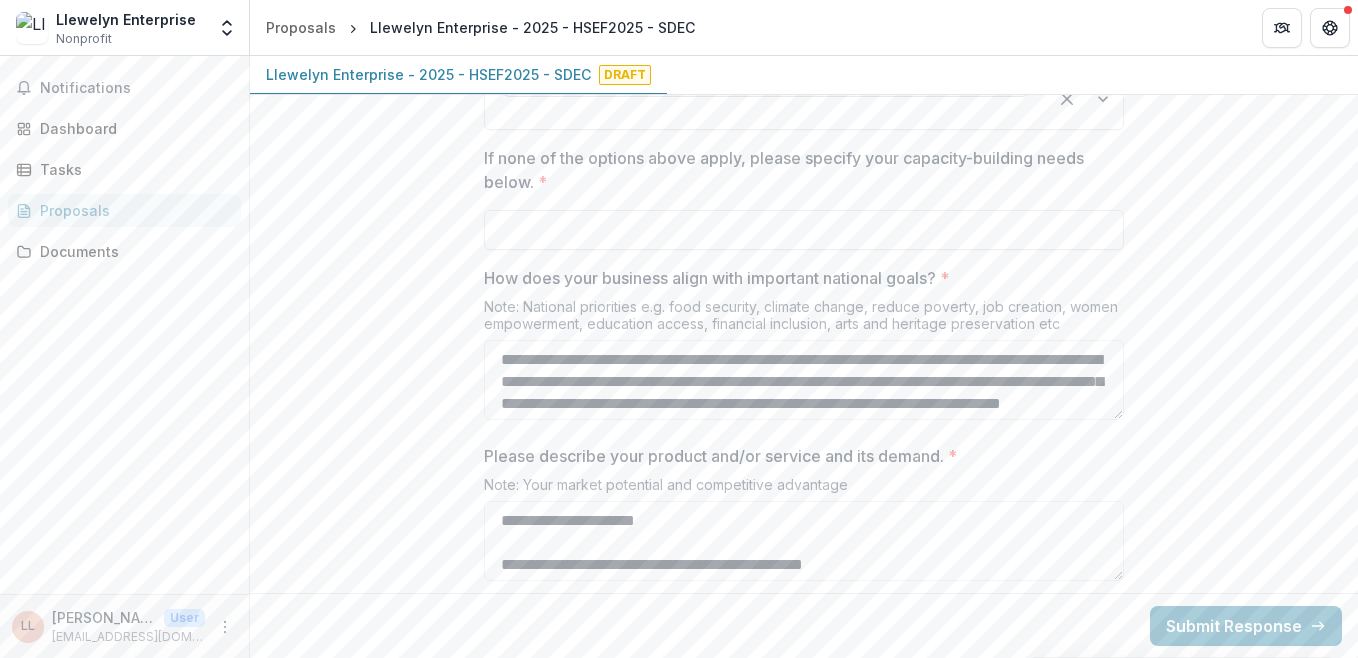 click on "**********" at bounding box center [804, -690] 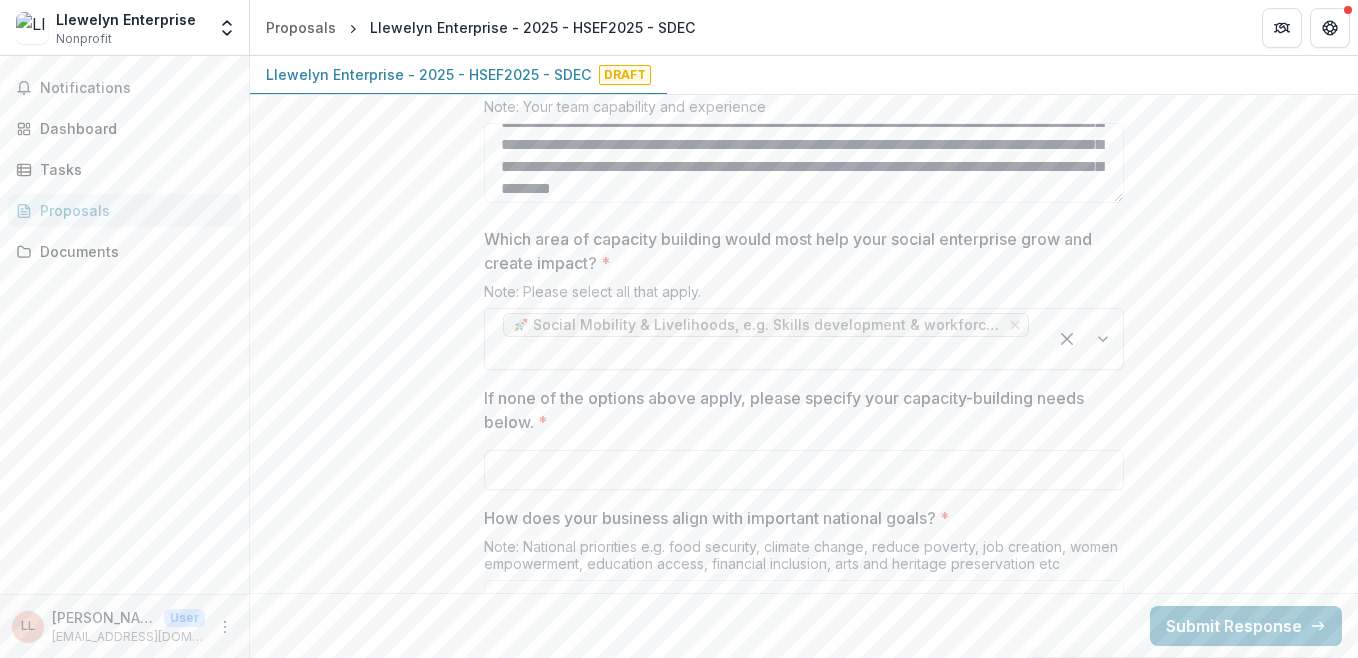click at bounding box center [1085, 339] 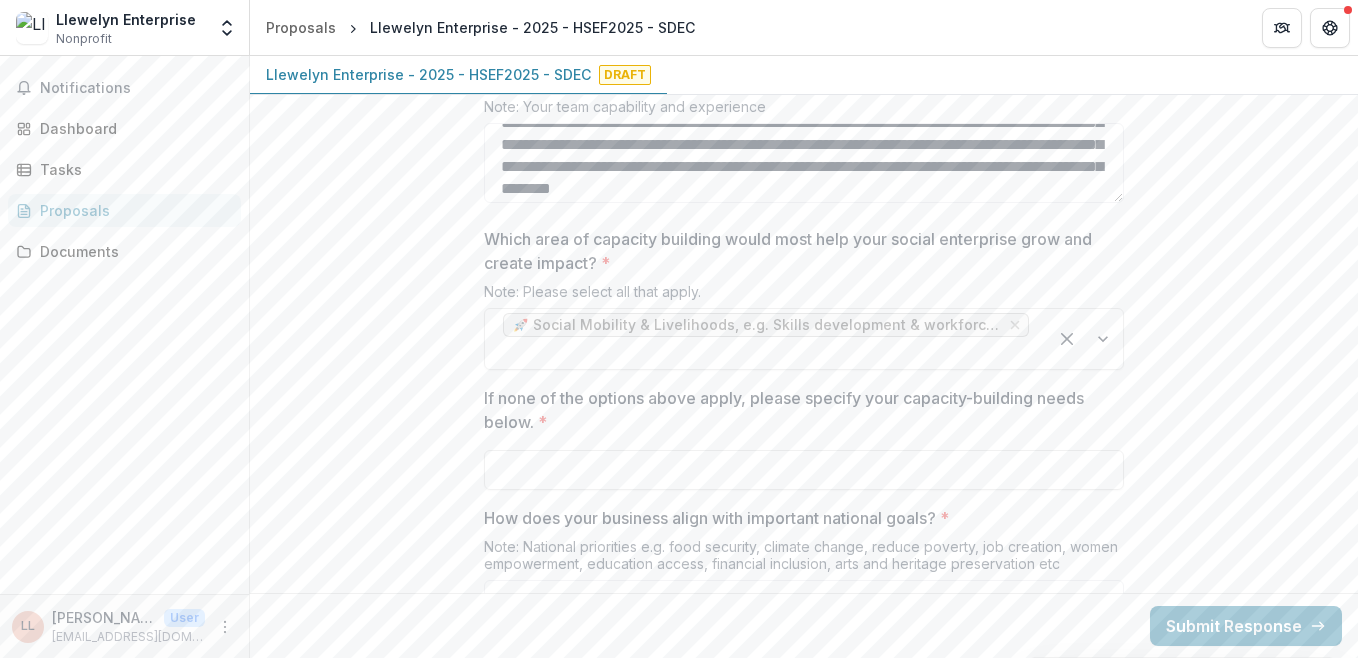 click on "**********" at bounding box center (804, -450) 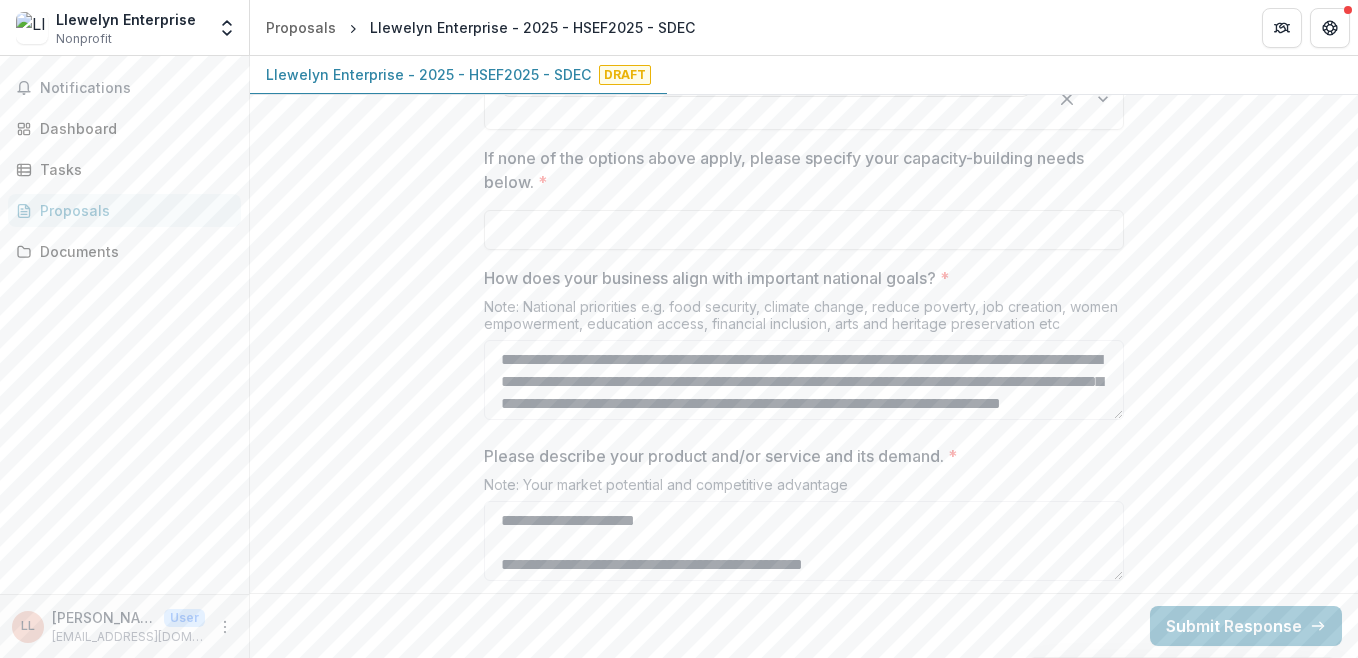 scroll, scrollTop: 3360, scrollLeft: 0, axis: vertical 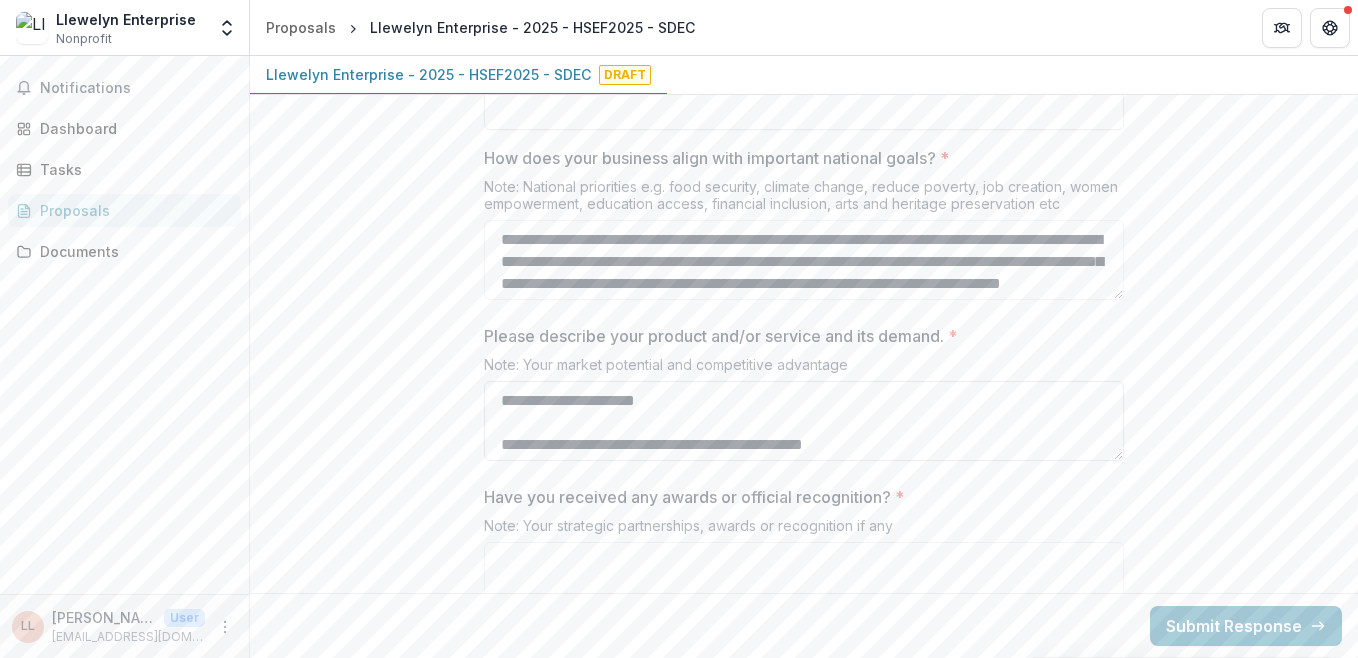 click on "Please describe your product and/or service and its demand. *" at bounding box center [804, 421] 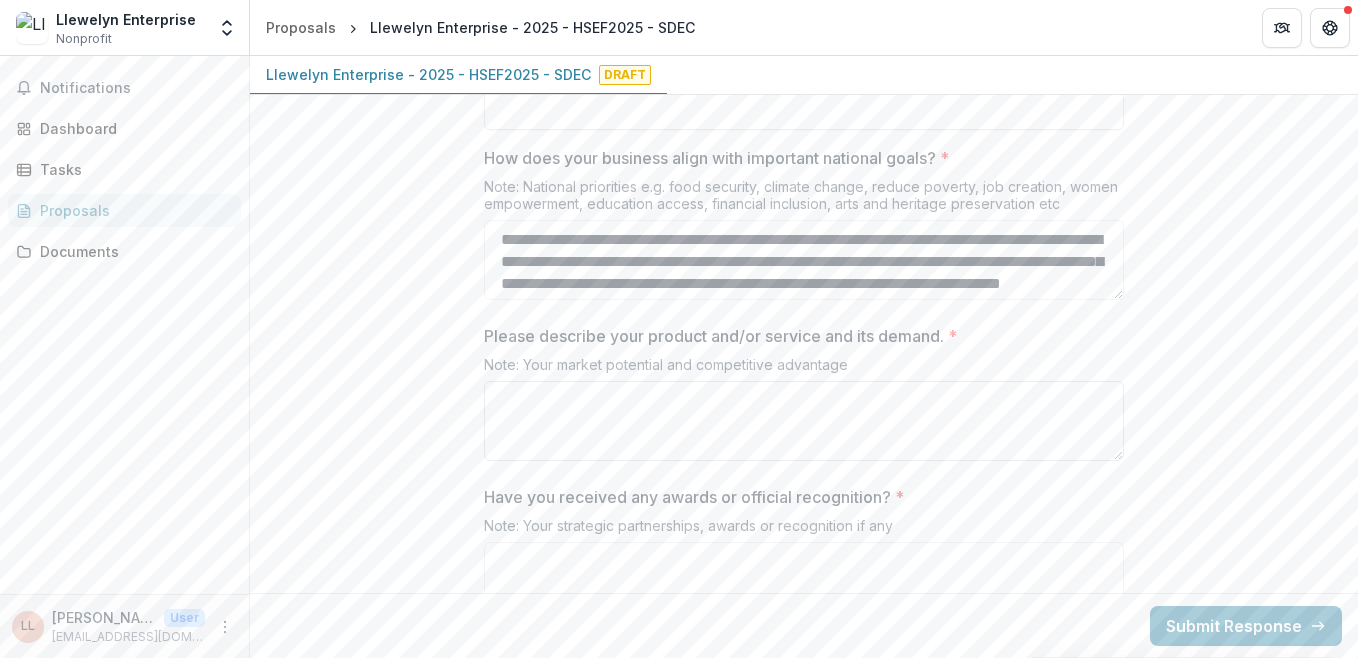 paste on "**********" 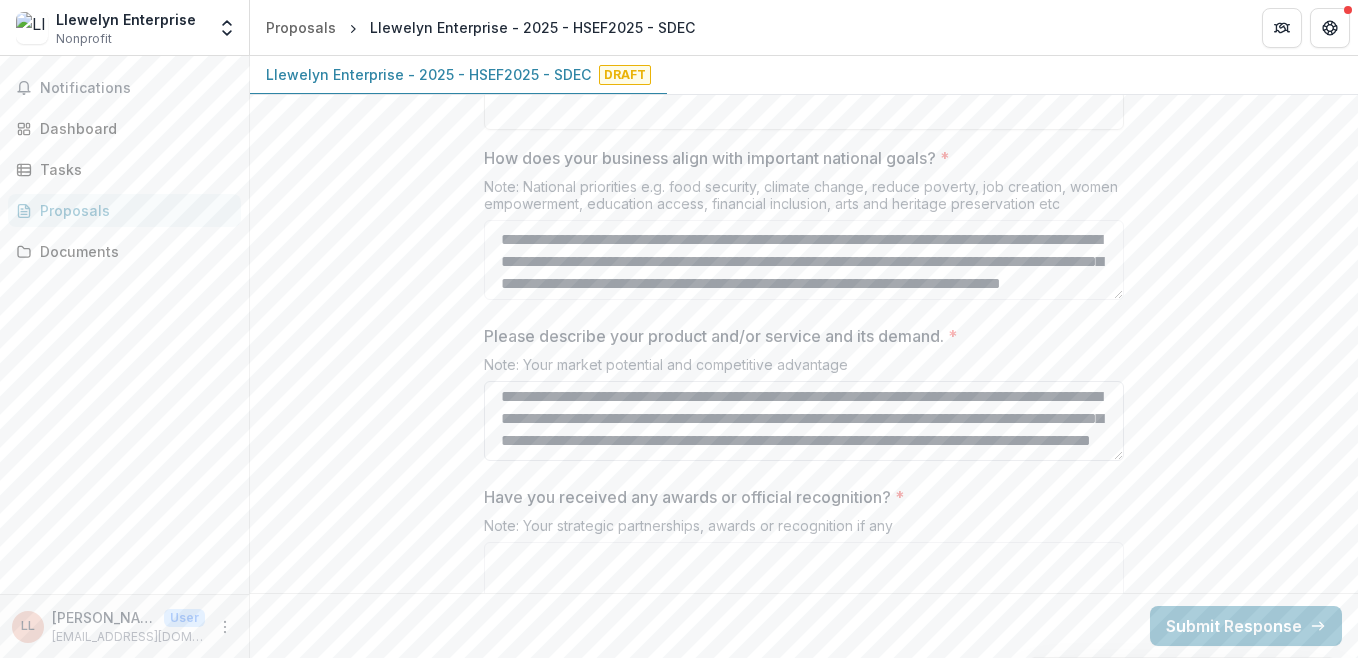 scroll, scrollTop: 2924, scrollLeft: 0, axis: vertical 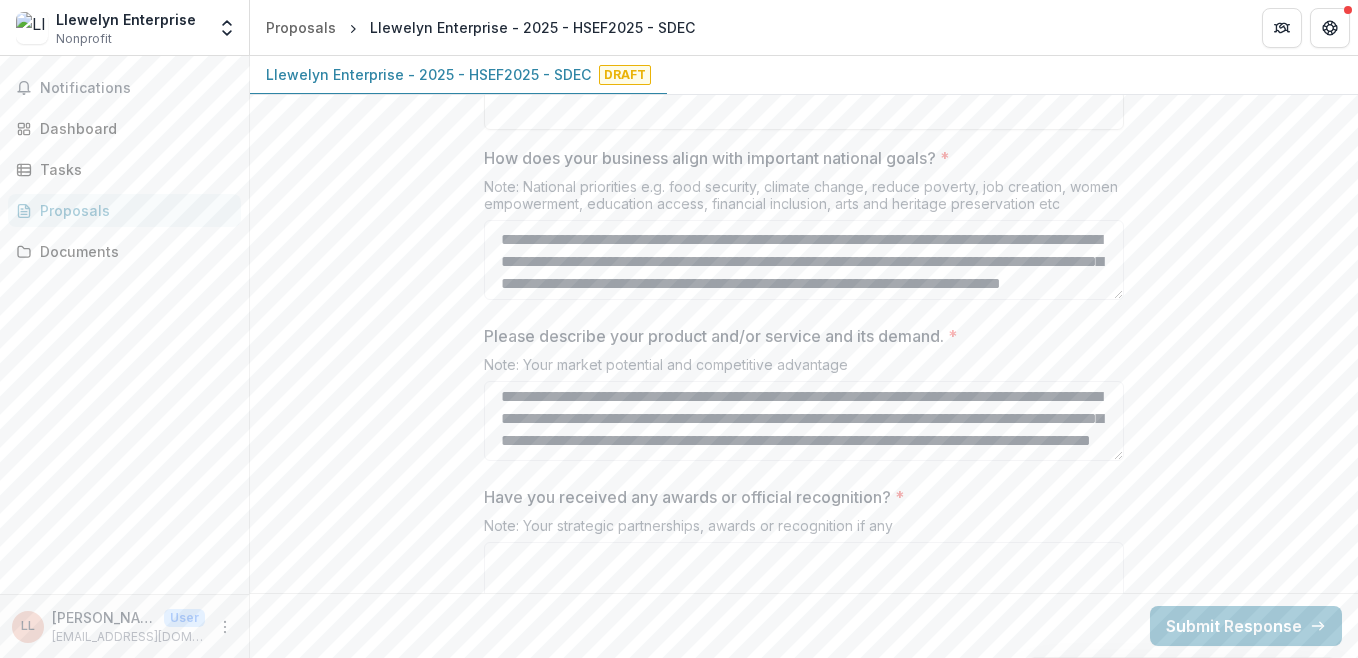 type on "**********" 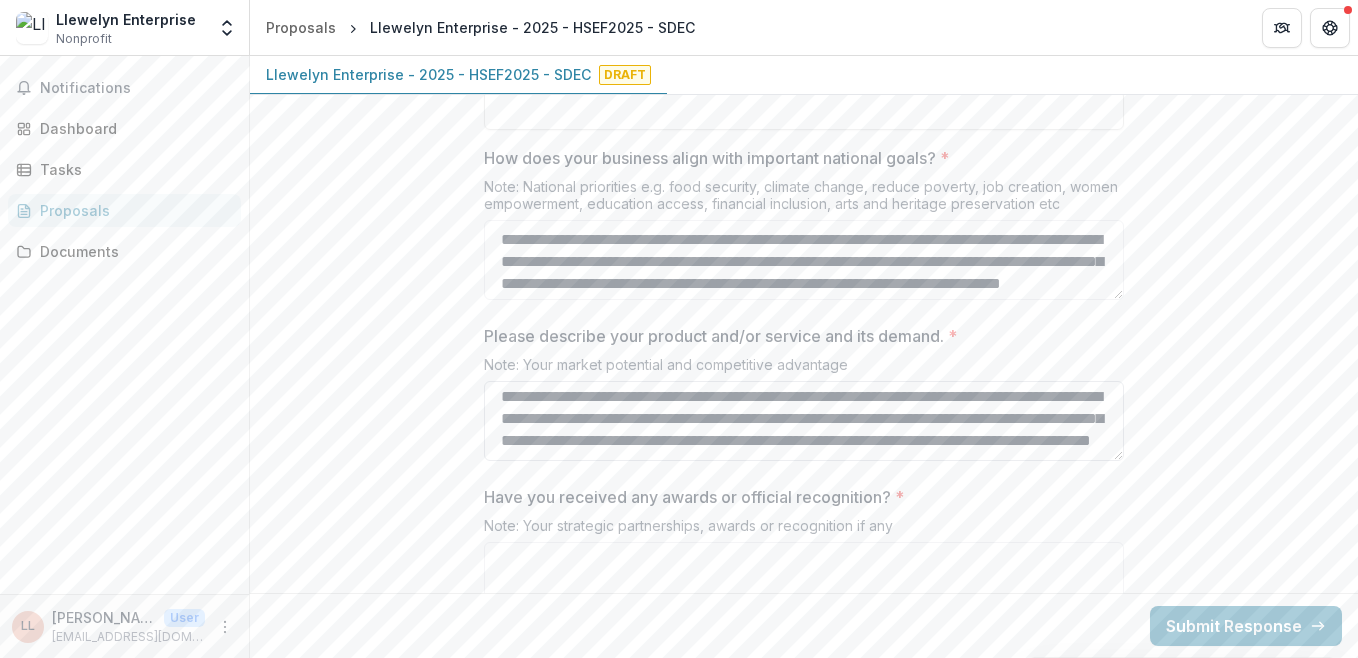 click on "Please describe your product and/or service and its demand. *" at bounding box center [804, 421] 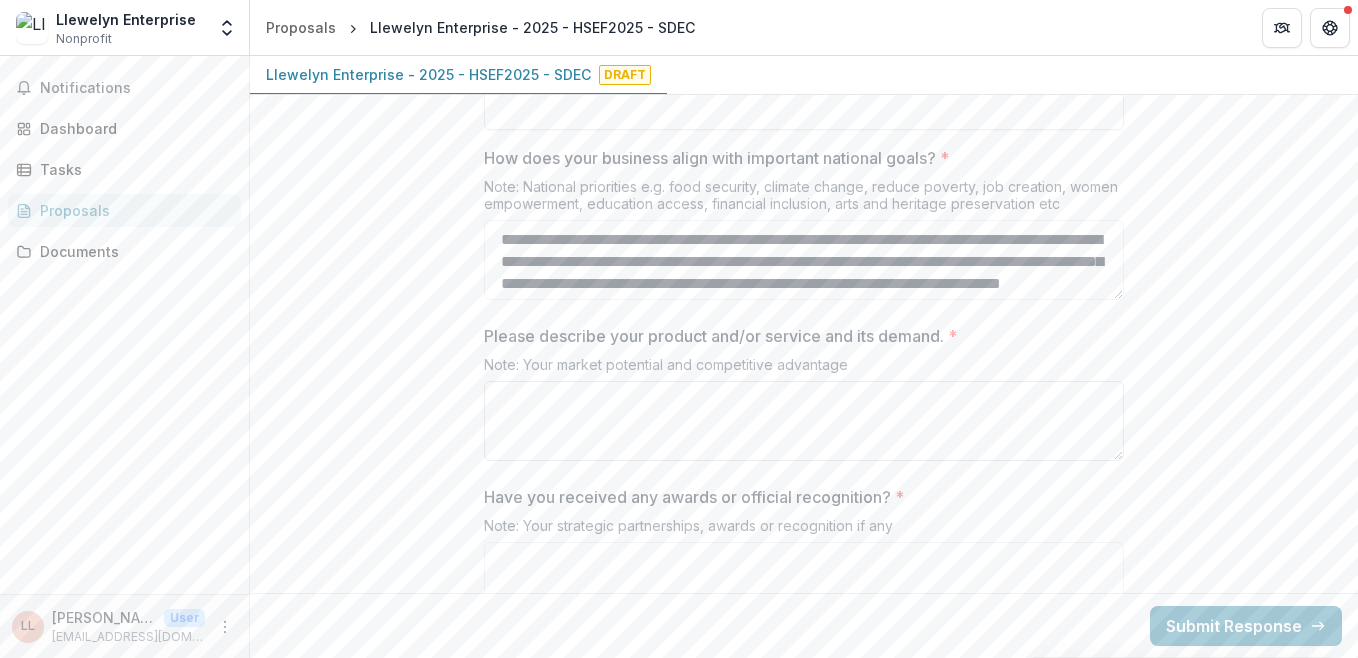 scroll, scrollTop: 0, scrollLeft: 0, axis: both 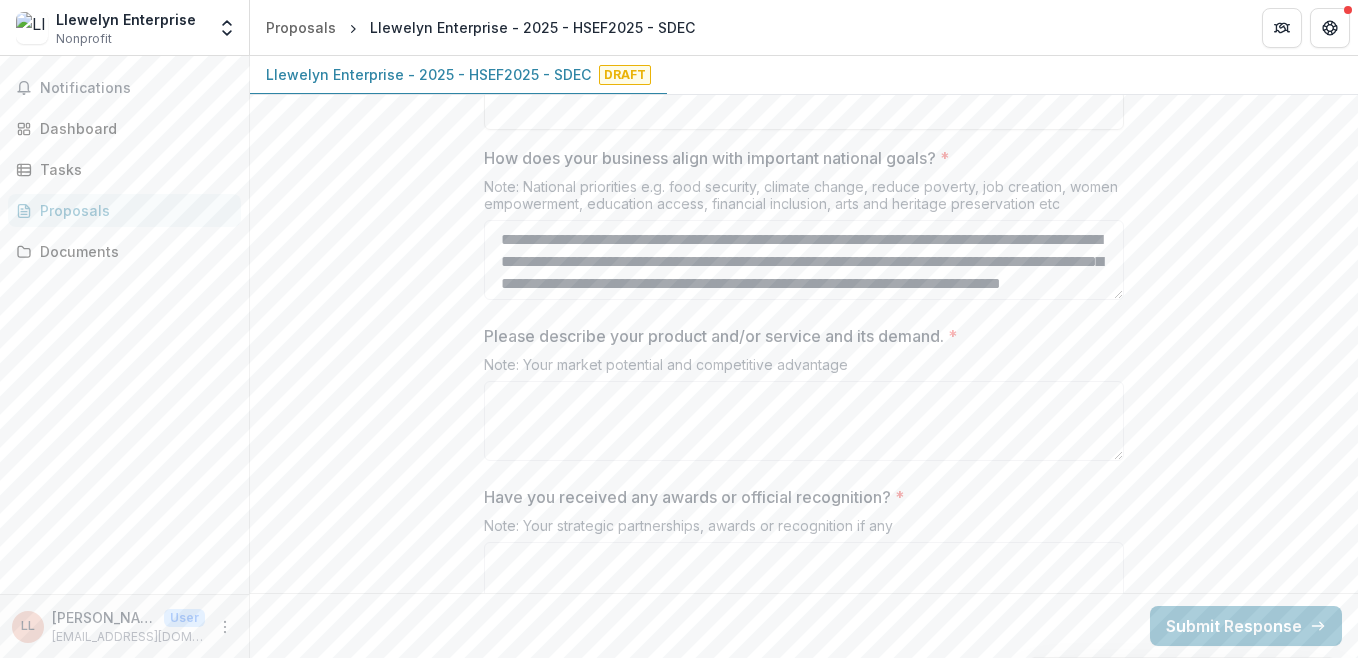 click on "**********" at bounding box center (804, -810) 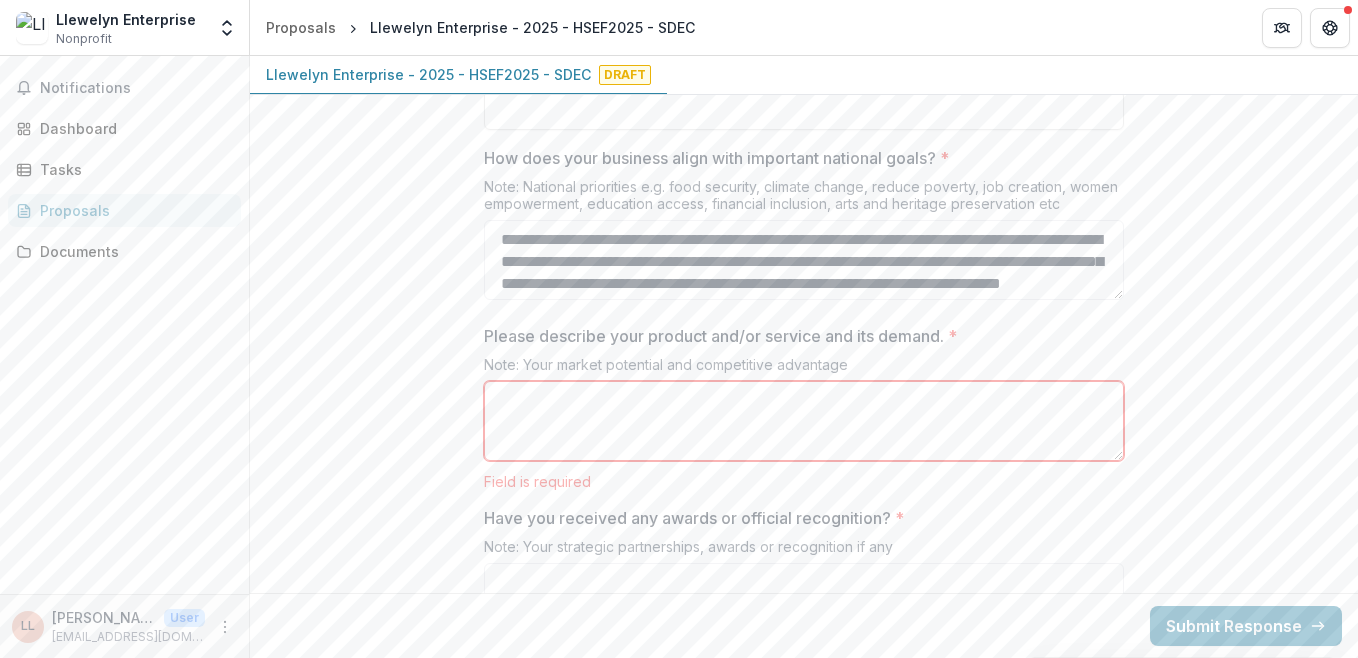 click on "Please describe your product and/or service and its demand. *" at bounding box center [804, 421] 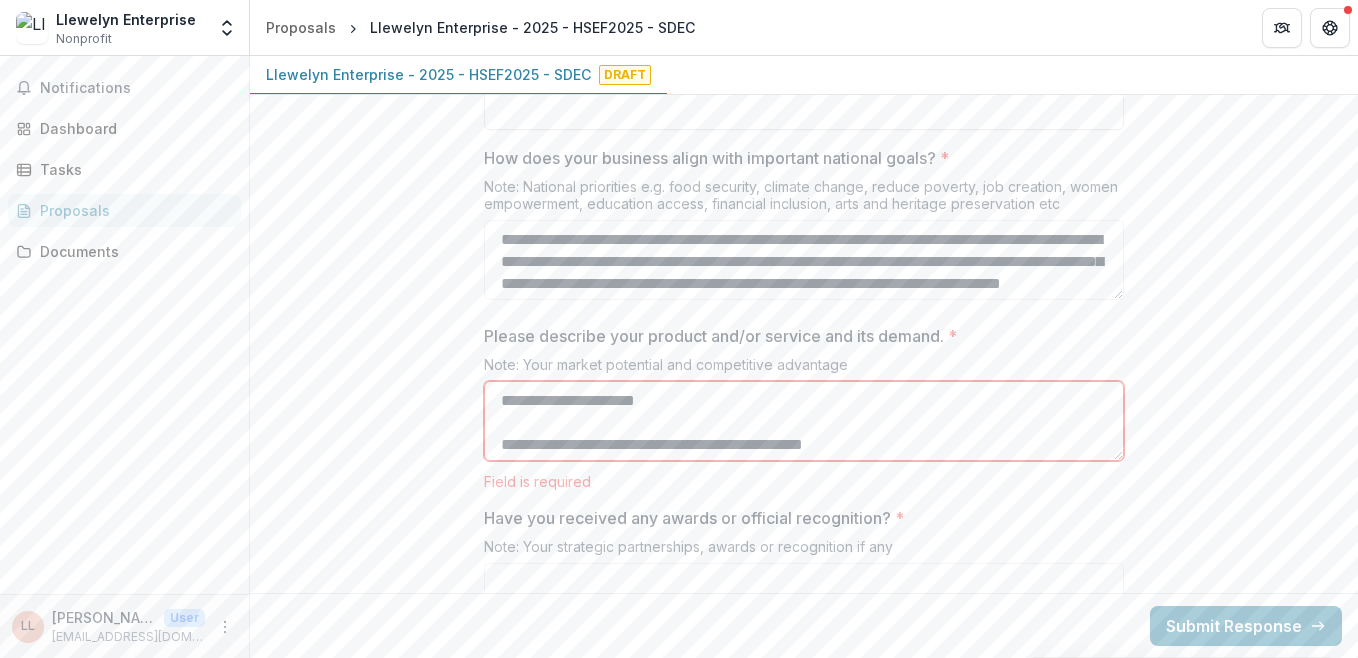 scroll, scrollTop: 3164, scrollLeft: 0, axis: vertical 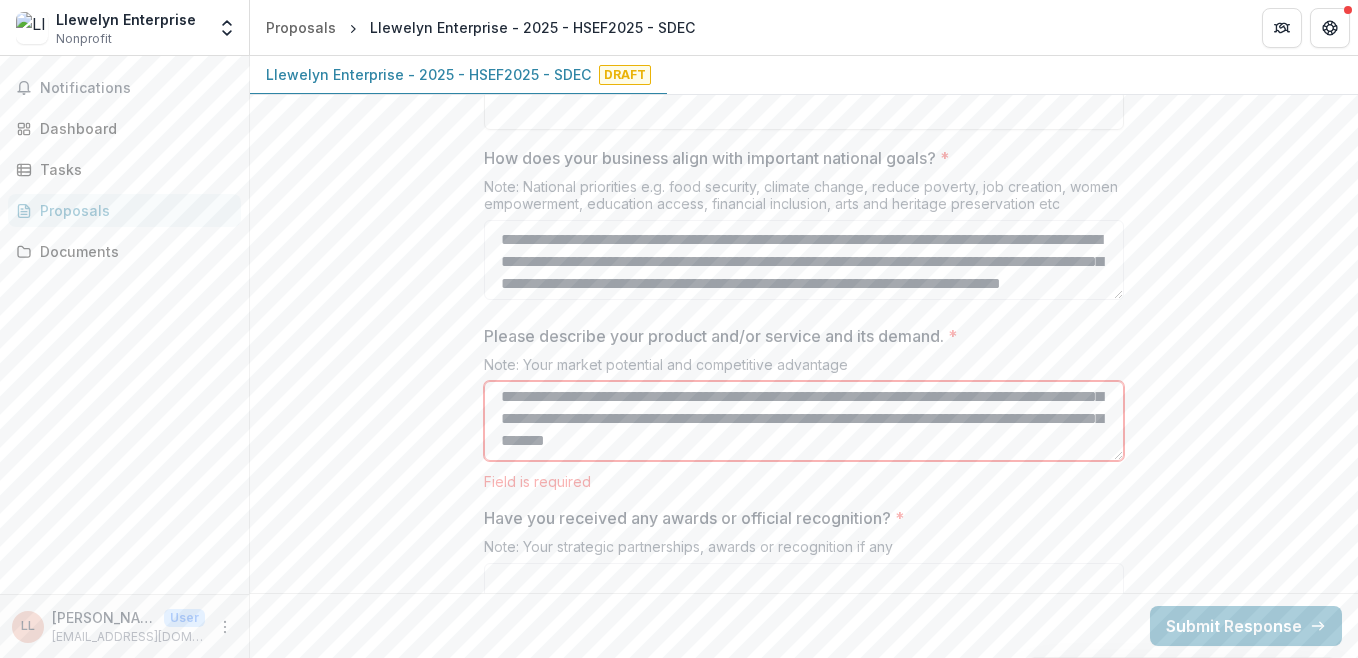 type on "**********" 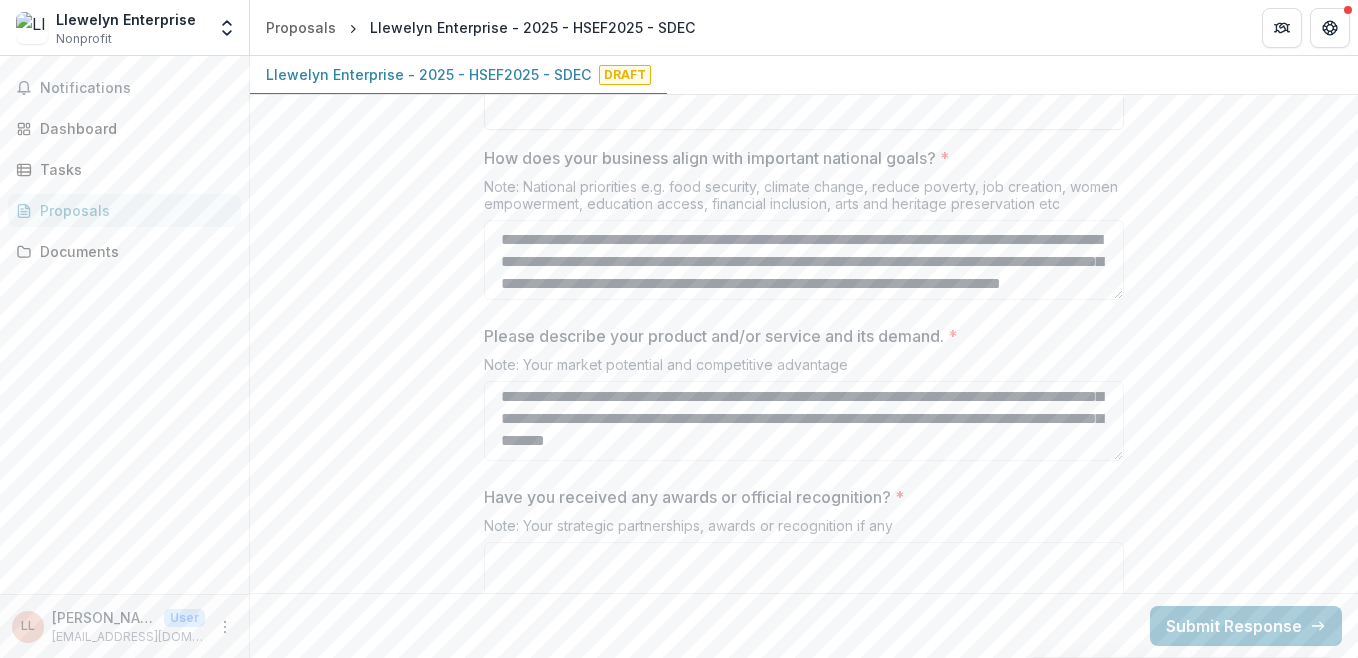 click on "**********" at bounding box center (804, -810) 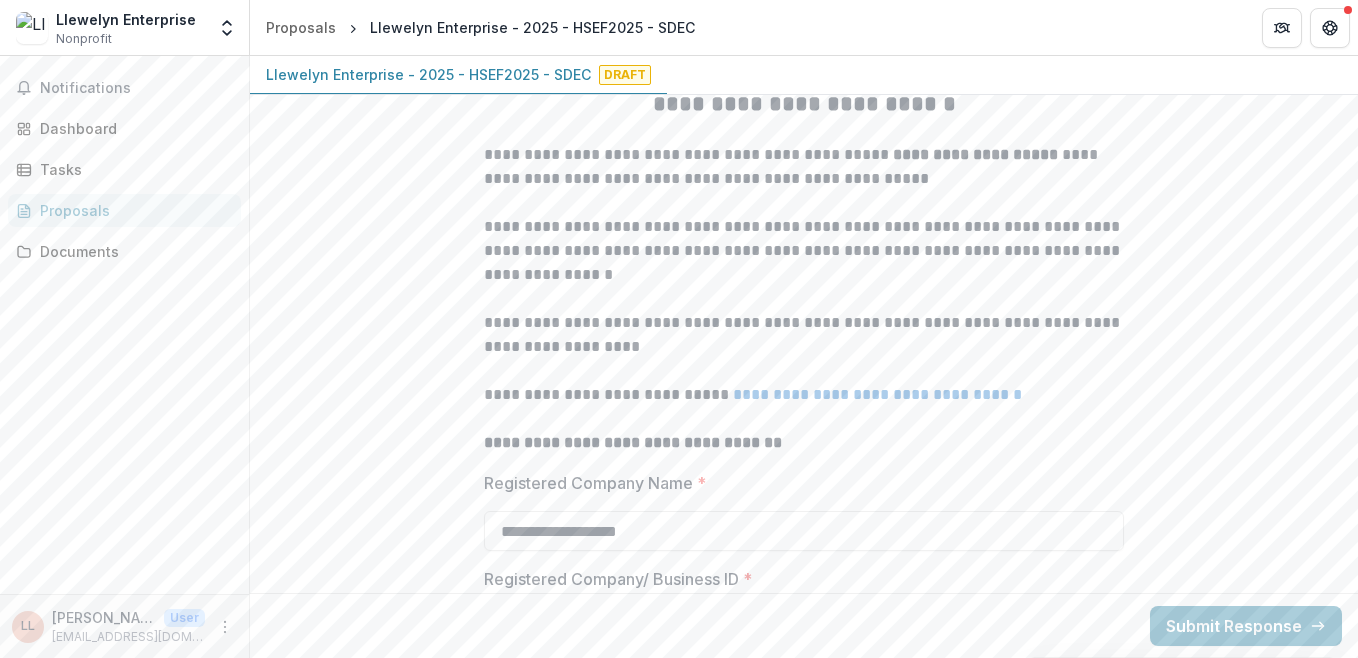 scroll, scrollTop: 0, scrollLeft: 0, axis: both 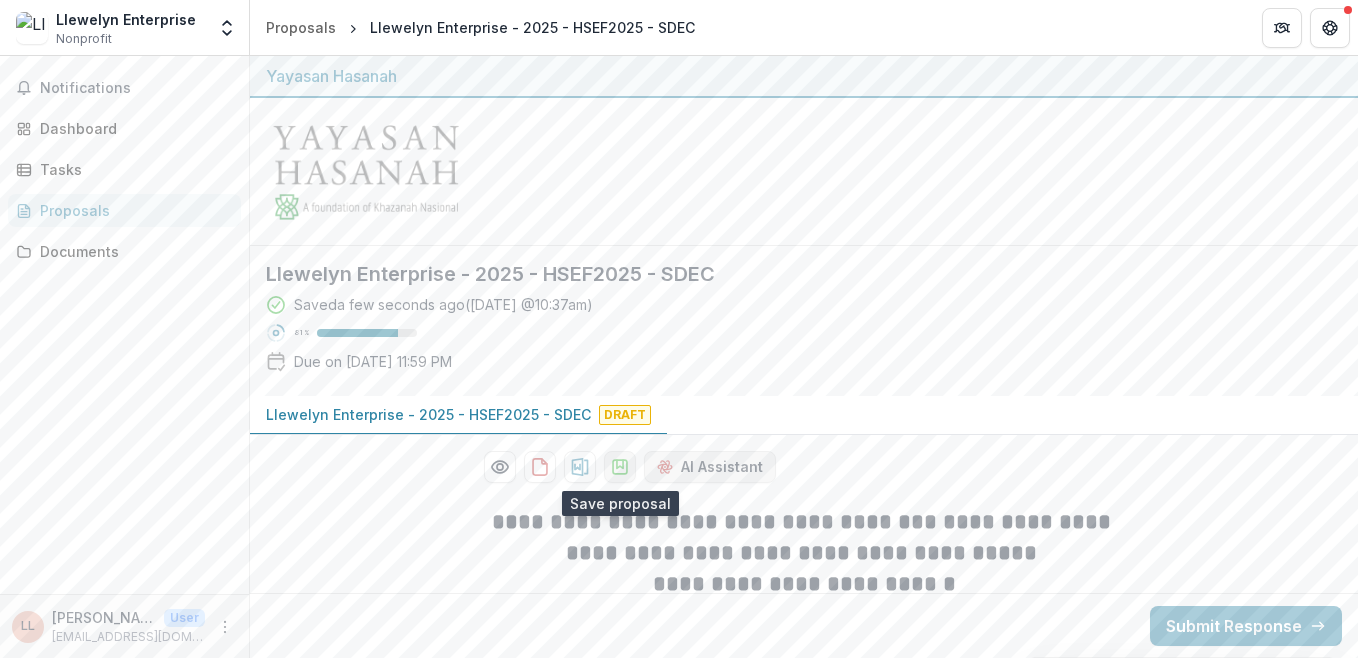 click at bounding box center [620, 467] 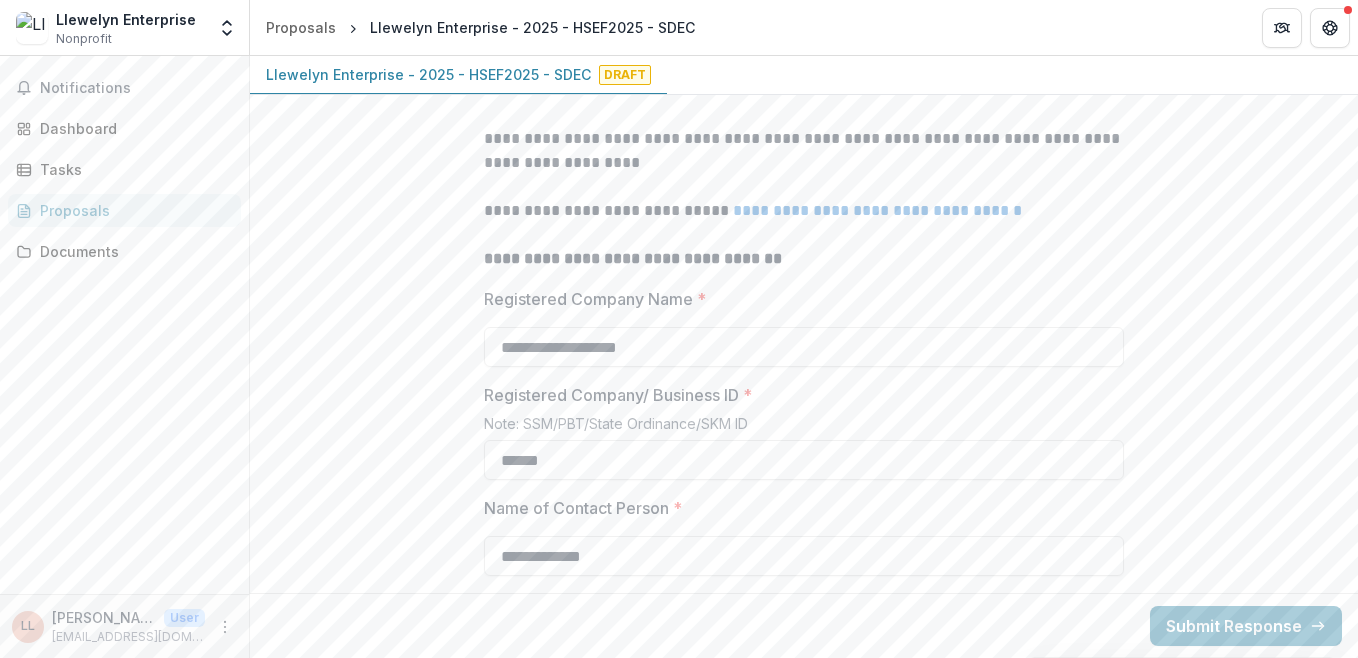 scroll, scrollTop: 64, scrollLeft: 0, axis: vertical 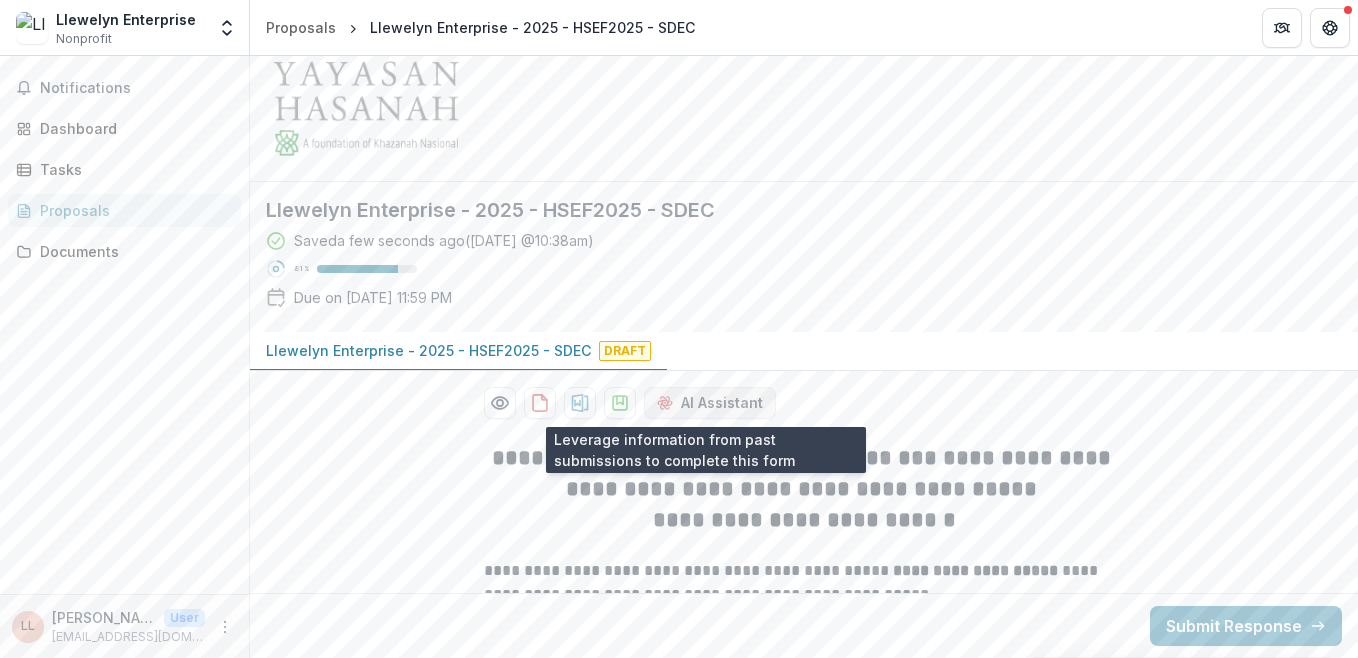 click on "AI Assistant" at bounding box center [710, 403] 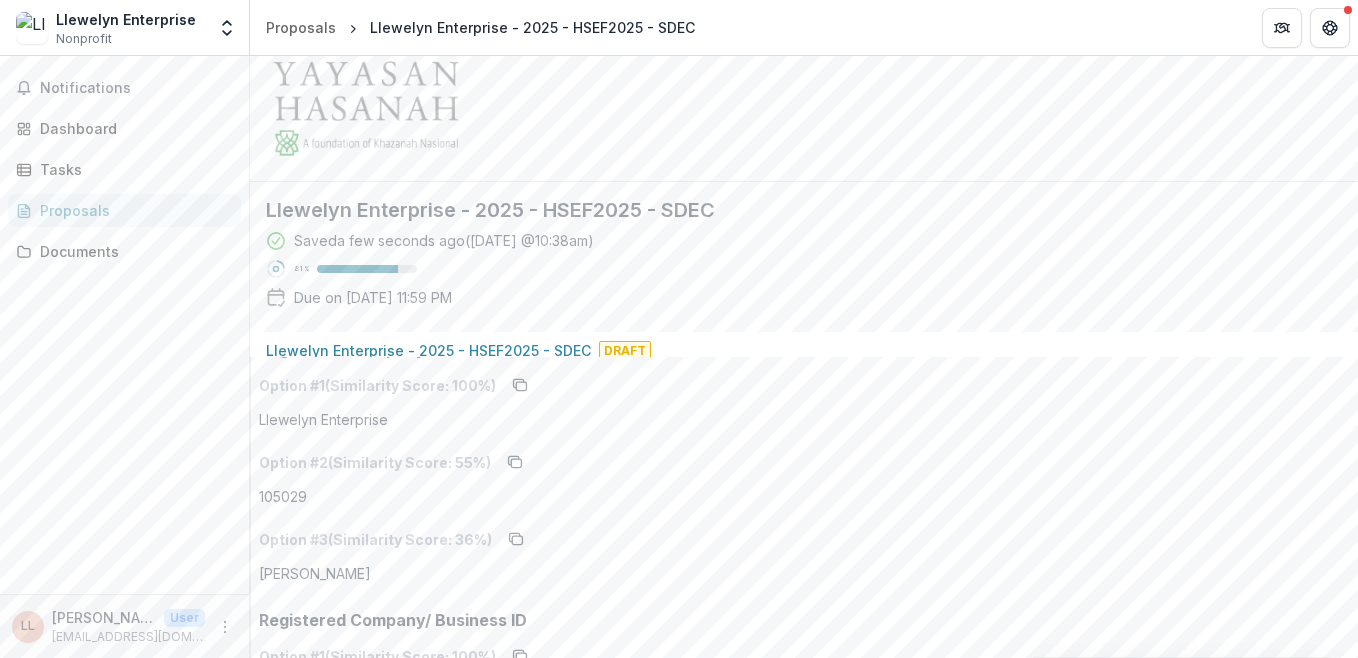 scroll, scrollTop: 0, scrollLeft: 0, axis: both 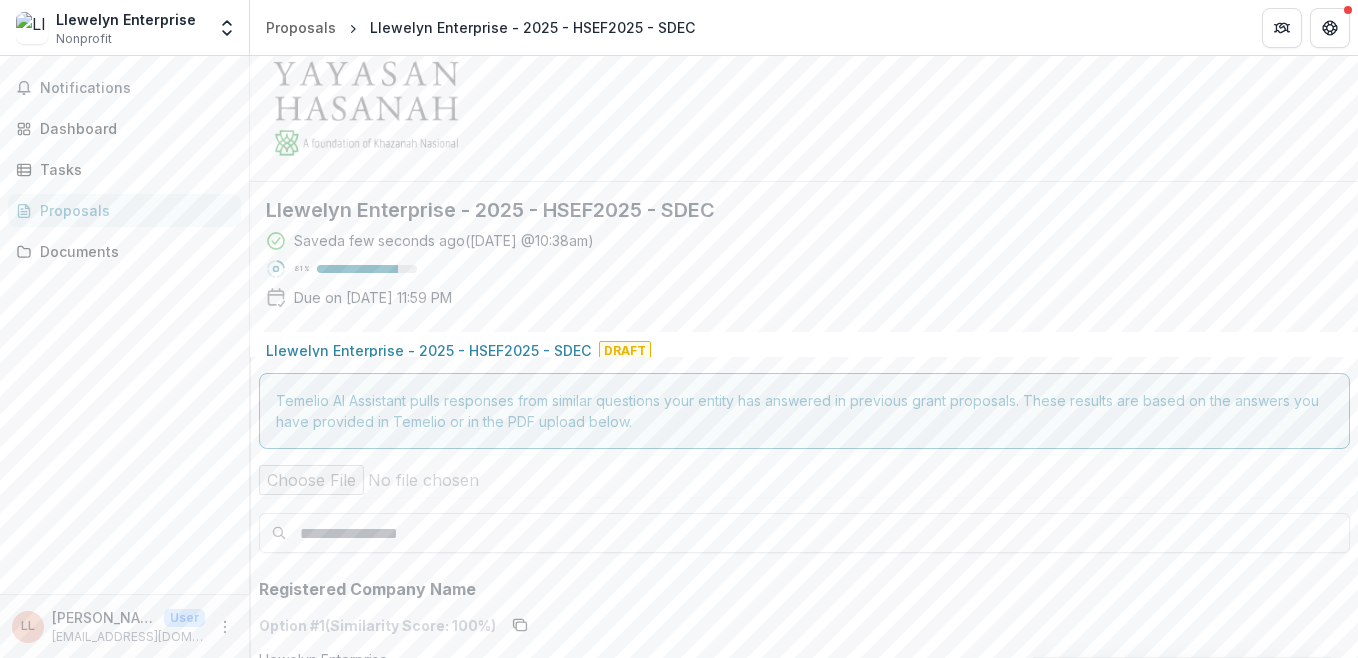 click at bounding box center (804, 533) 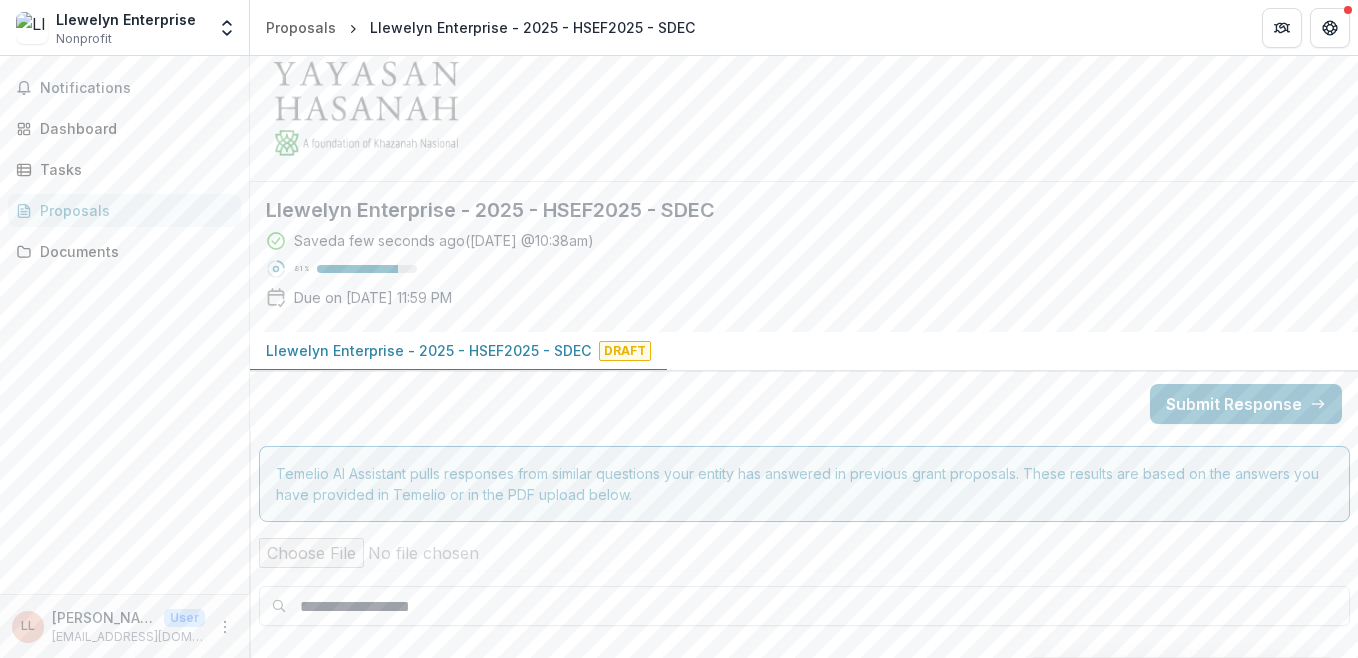 type on "**********" 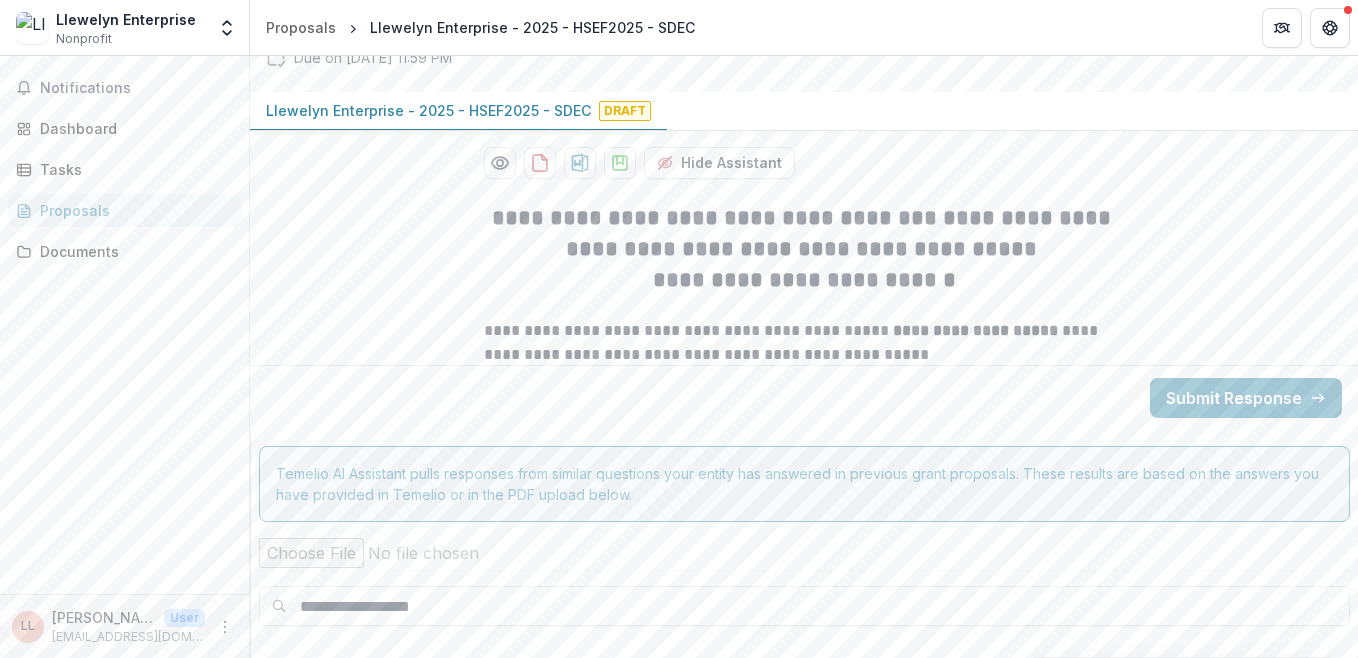scroll, scrollTop: 424, scrollLeft: 0, axis: vertical 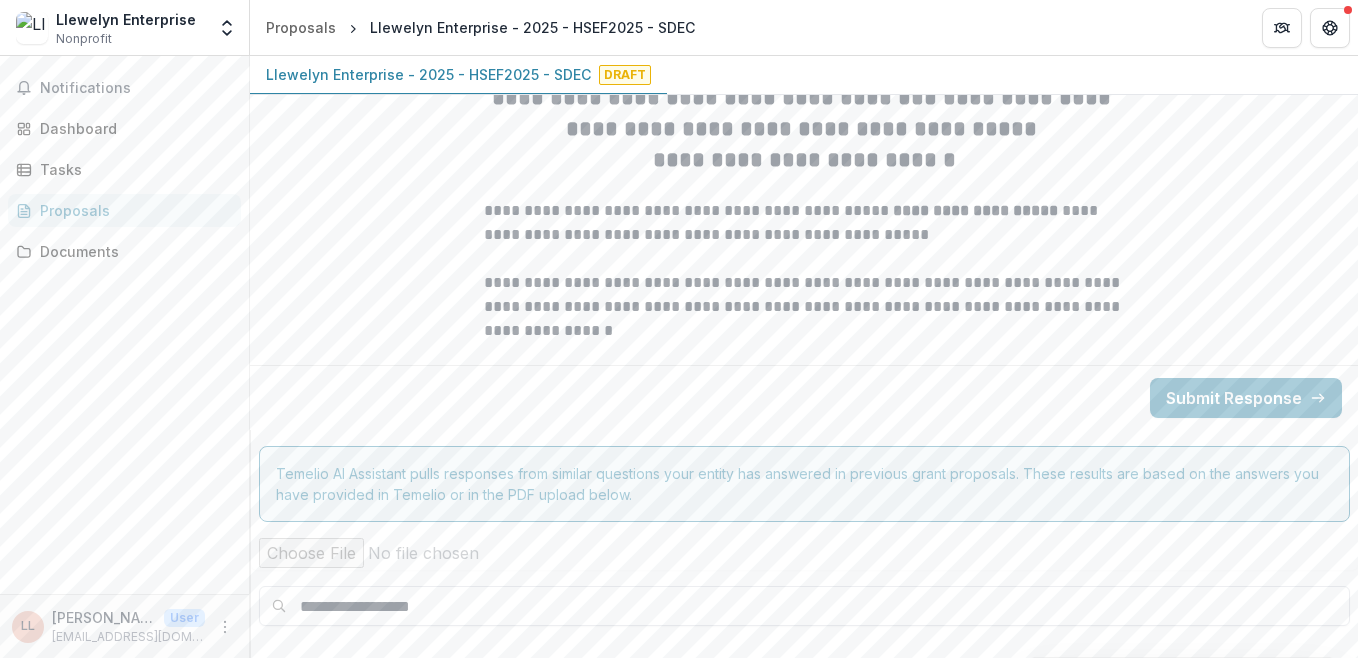 click on "**********" at bounding box center [804, 606] 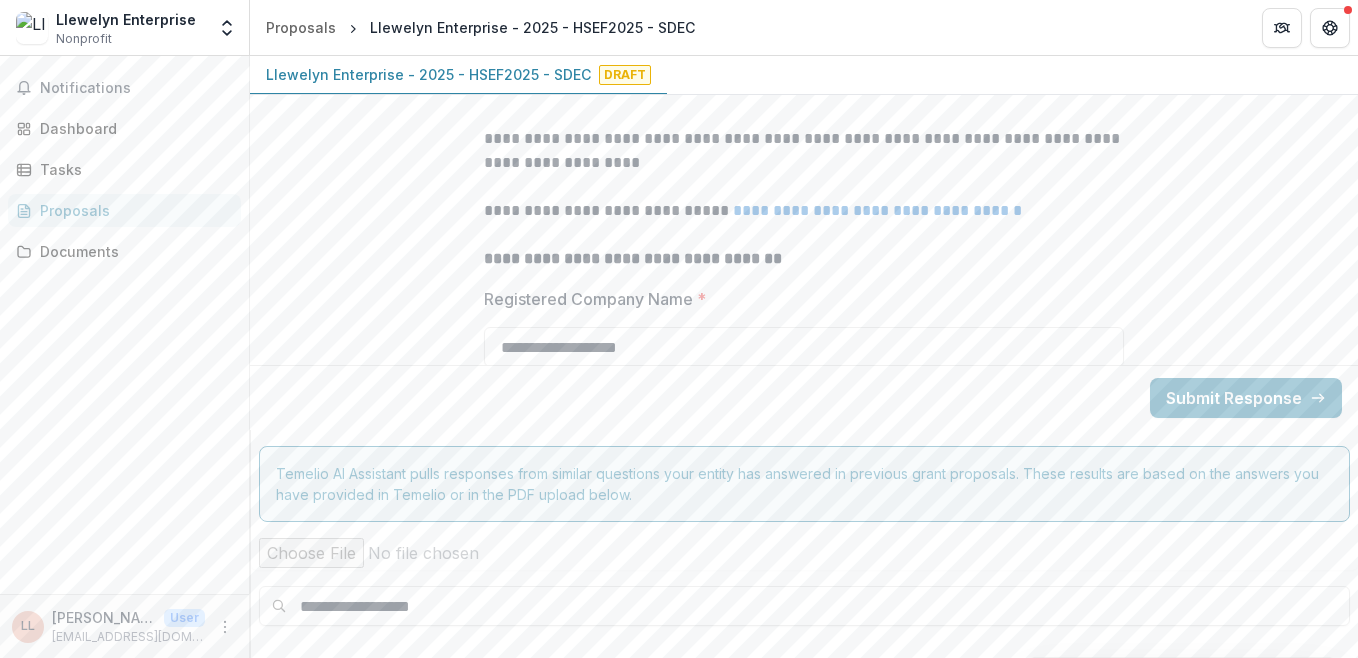 scroll, scrollTop: 784, scrollLeft: 0, axis: vertical 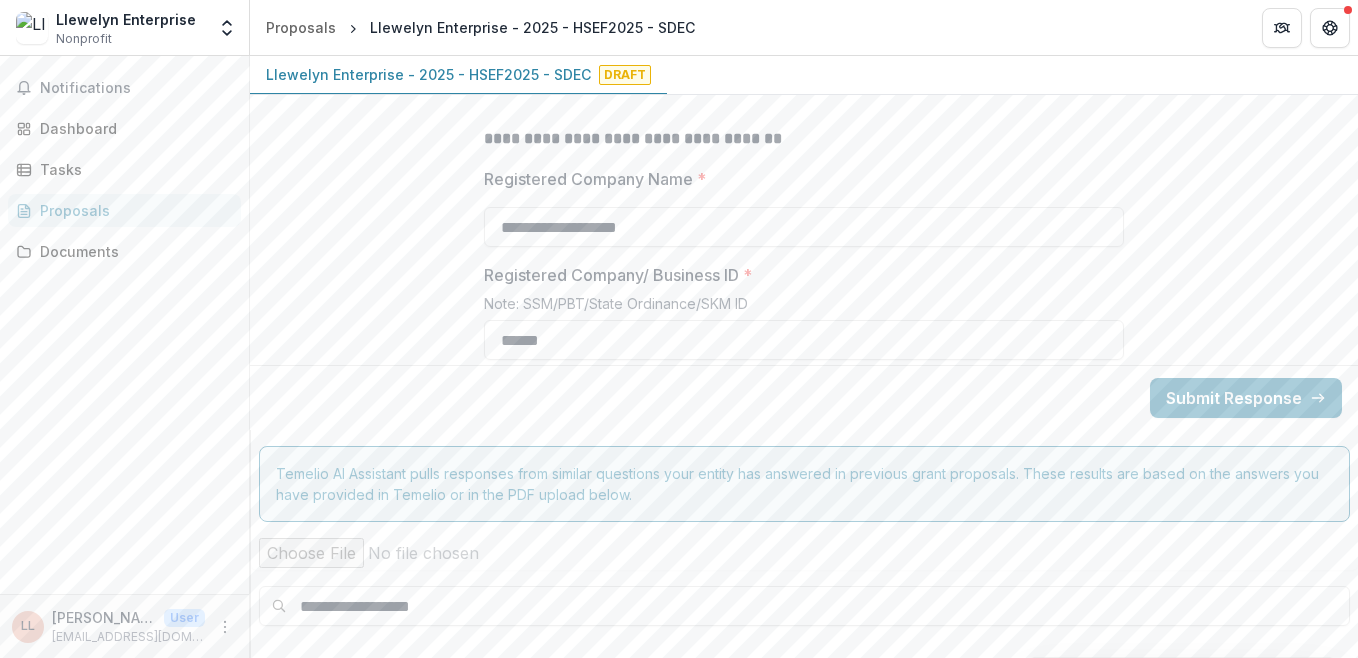 click on "Back Submit Response" at bounding box center [804, 397] 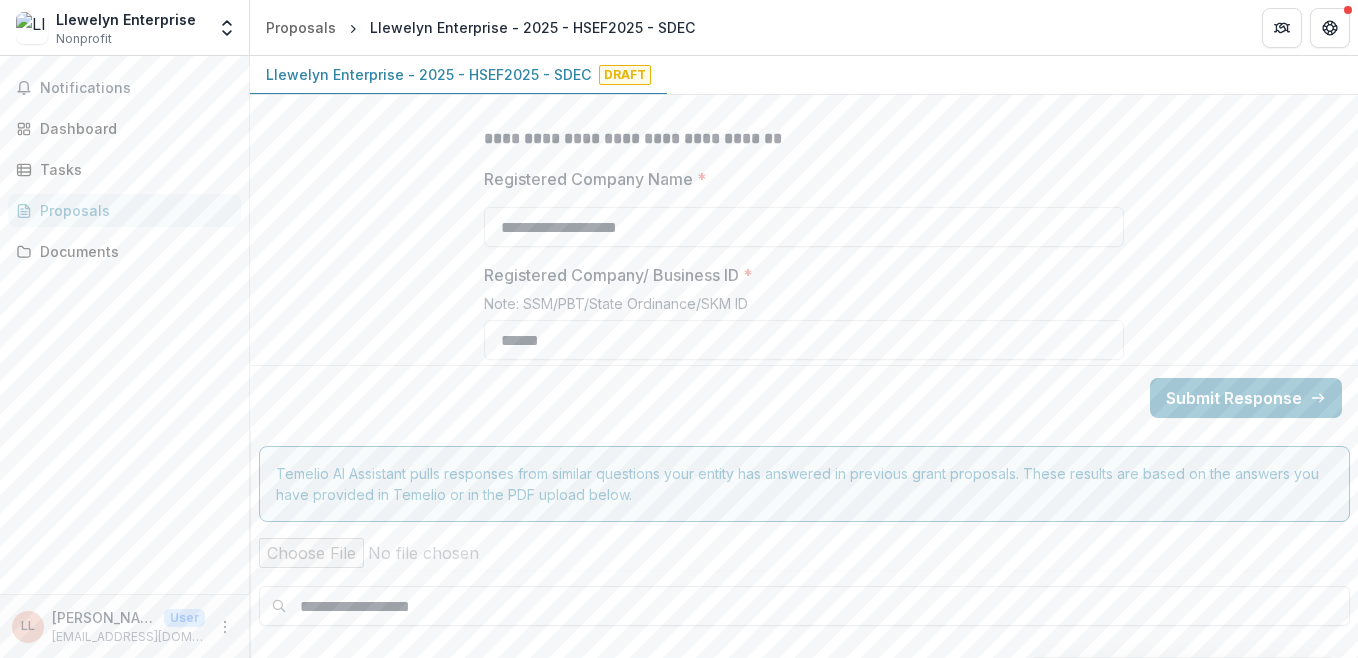 drag, startPoint x: 451, startPoint y: 613, endPoint x: 281, endPoint y: 610, distance: 170.02647 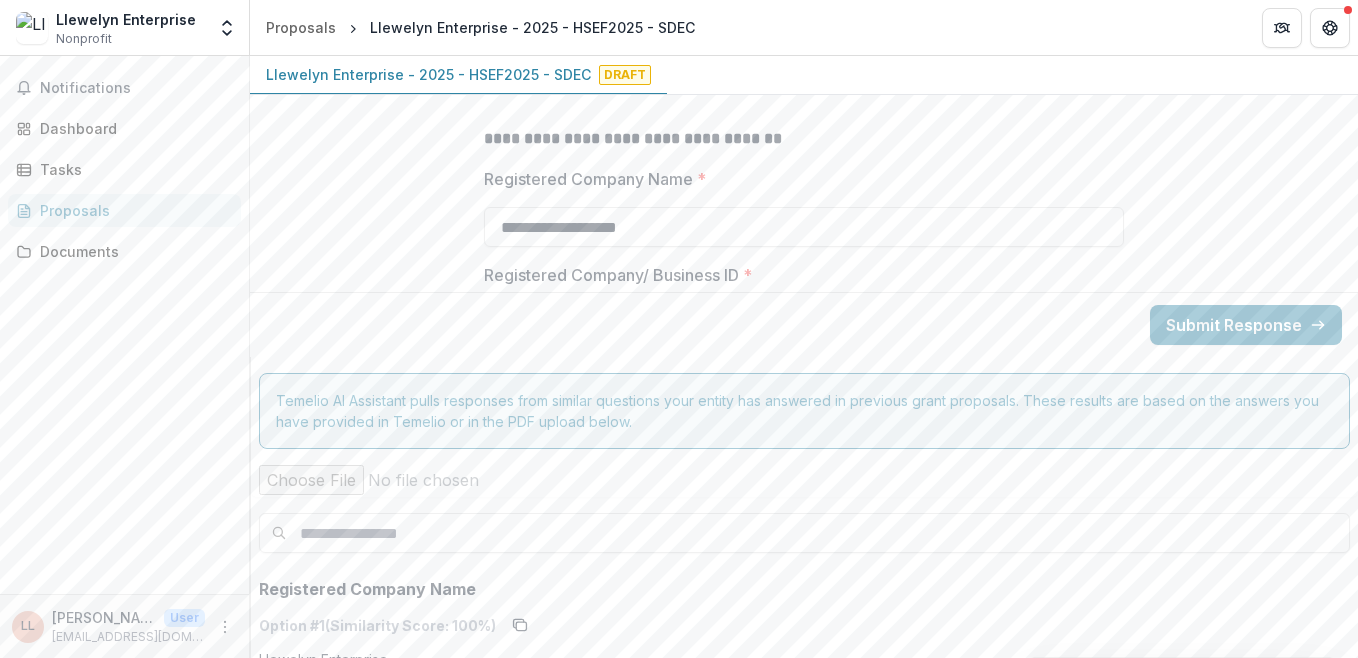 type 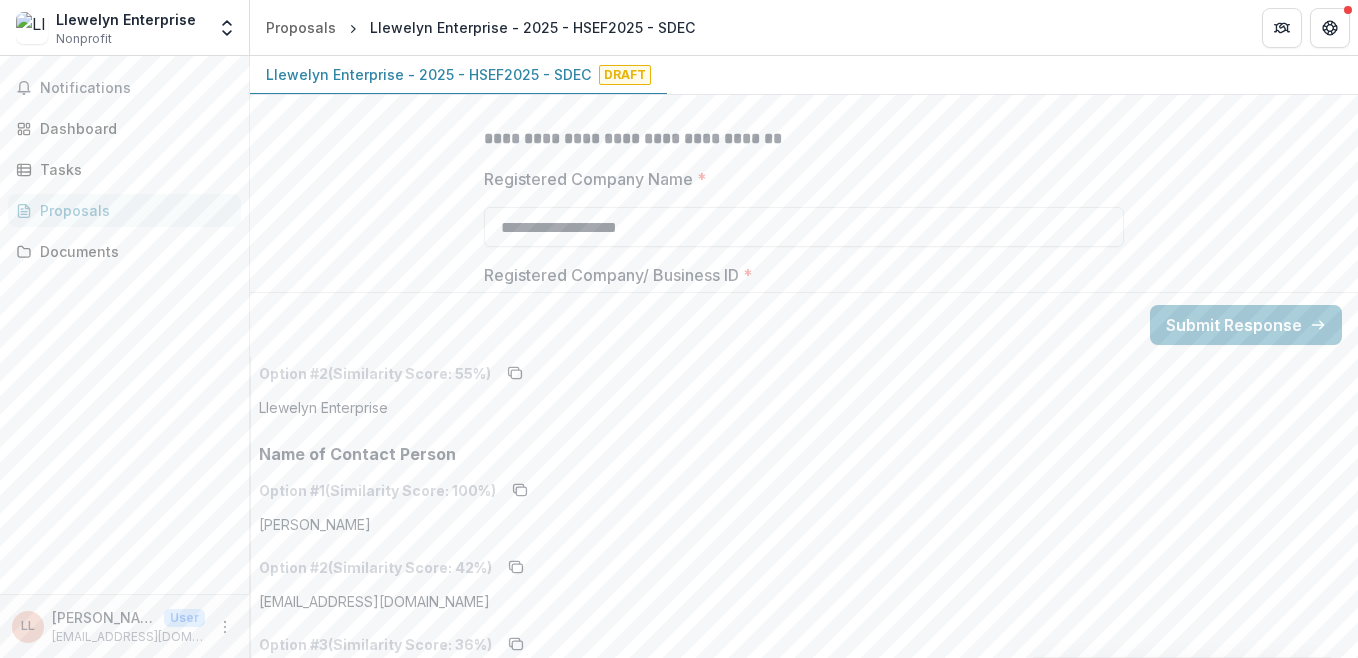 scroll, scrollTop: 0, scrollLeft: 0, axis: both 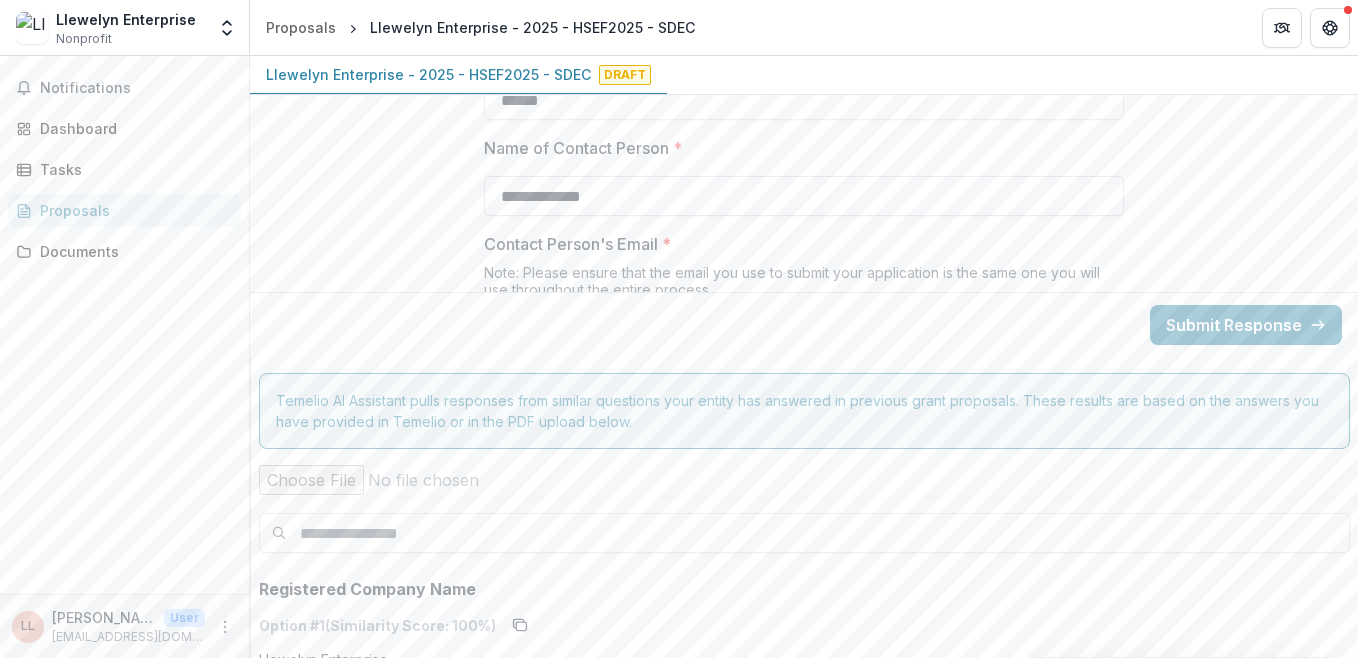 click on "**********" at bounding box center (804, 196) 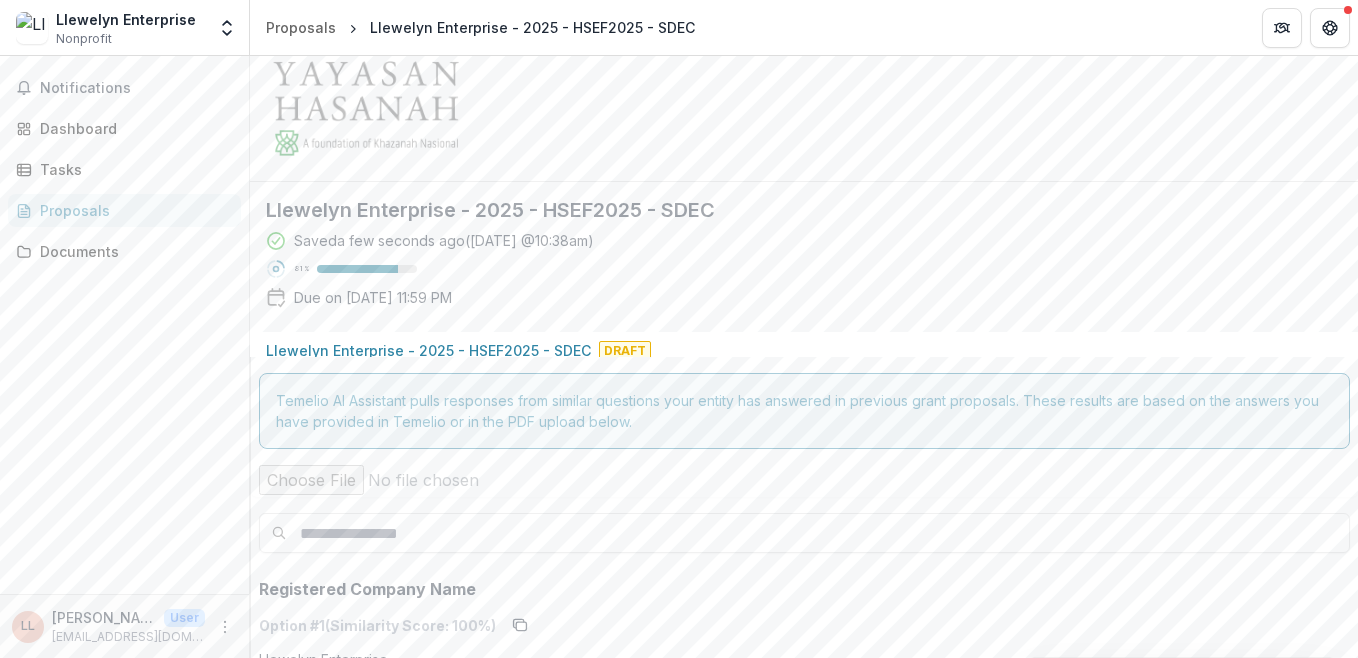 scroll, scrollTop: 304, scrollLeft: 0, axis: vertical 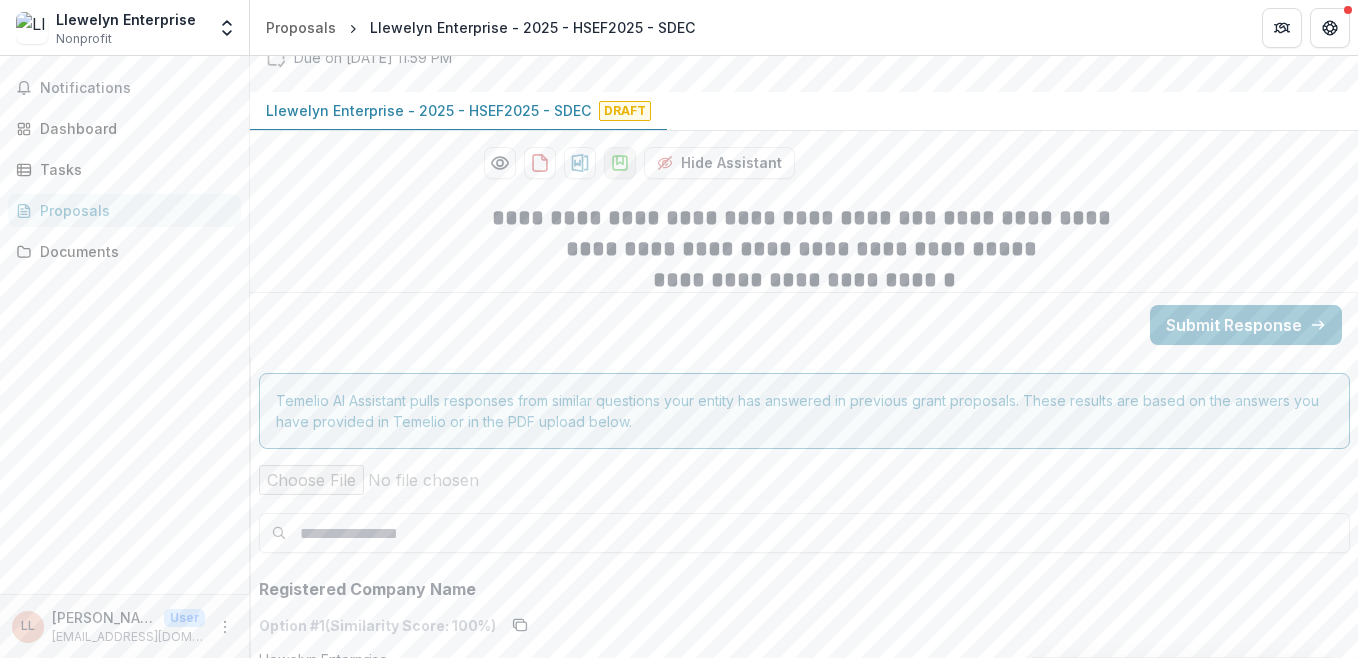 type on "**********" 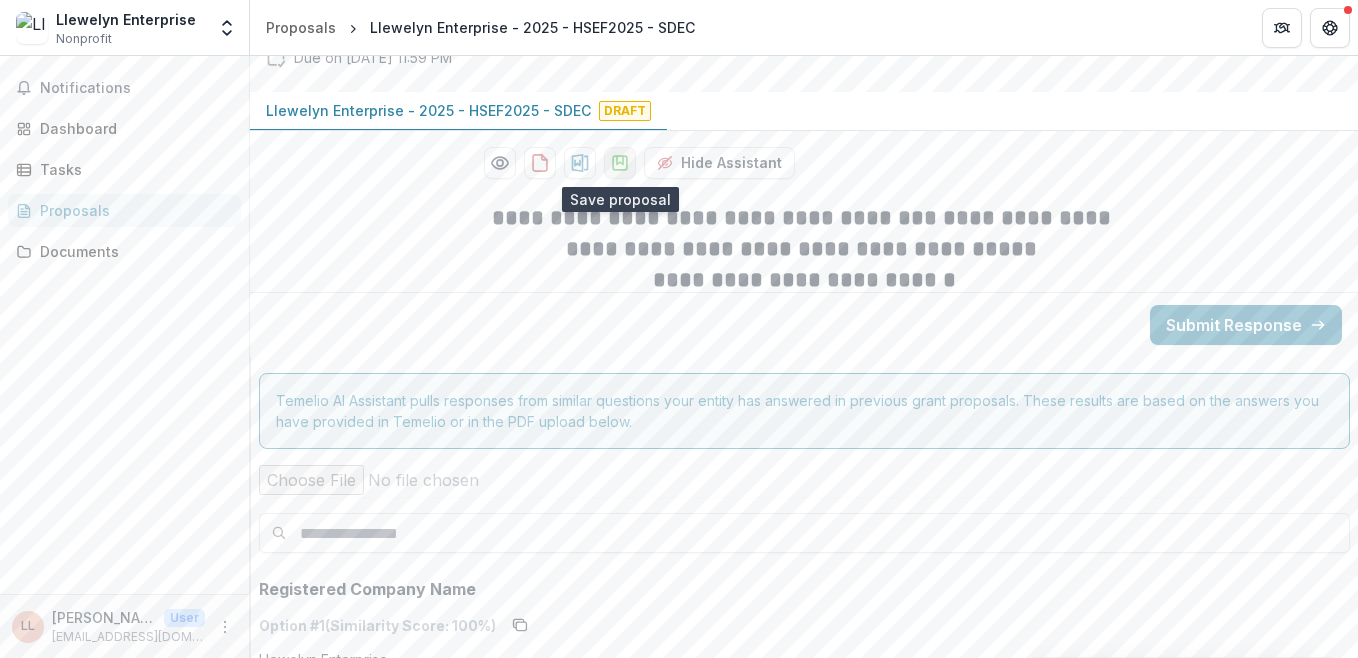 click 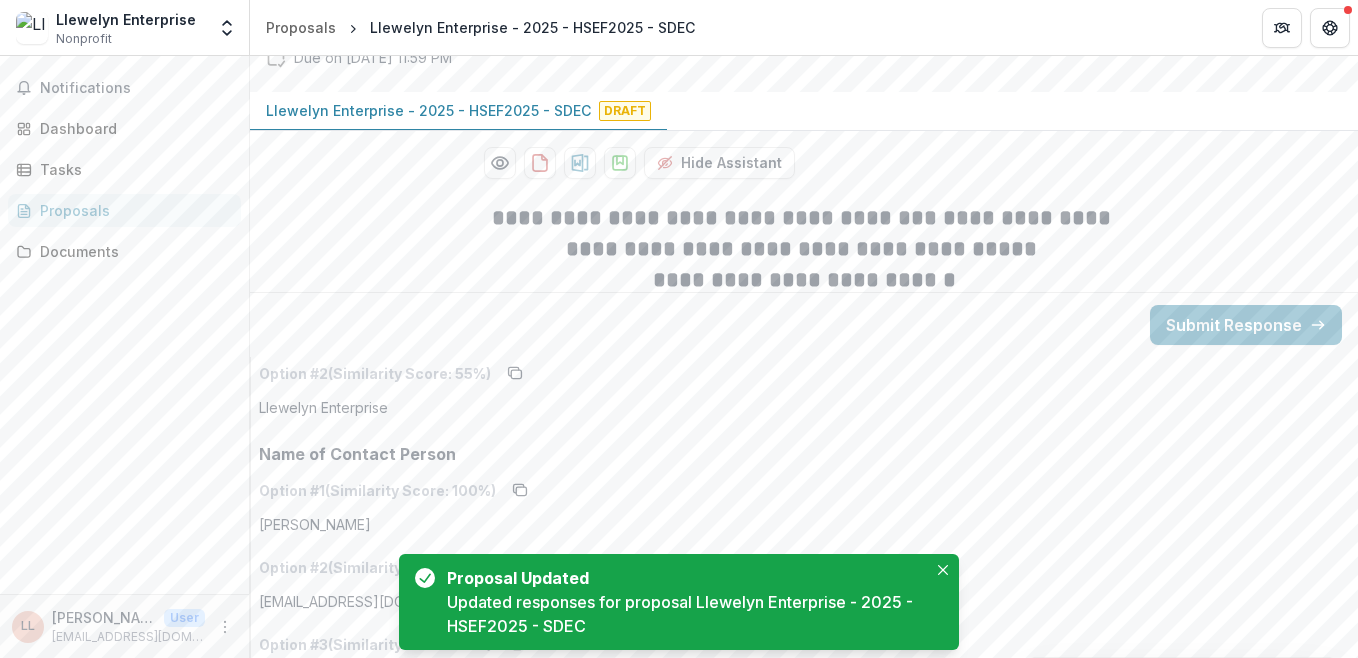 scroll, scrollTop: 720, scrollLeft: 0, axis: vertical 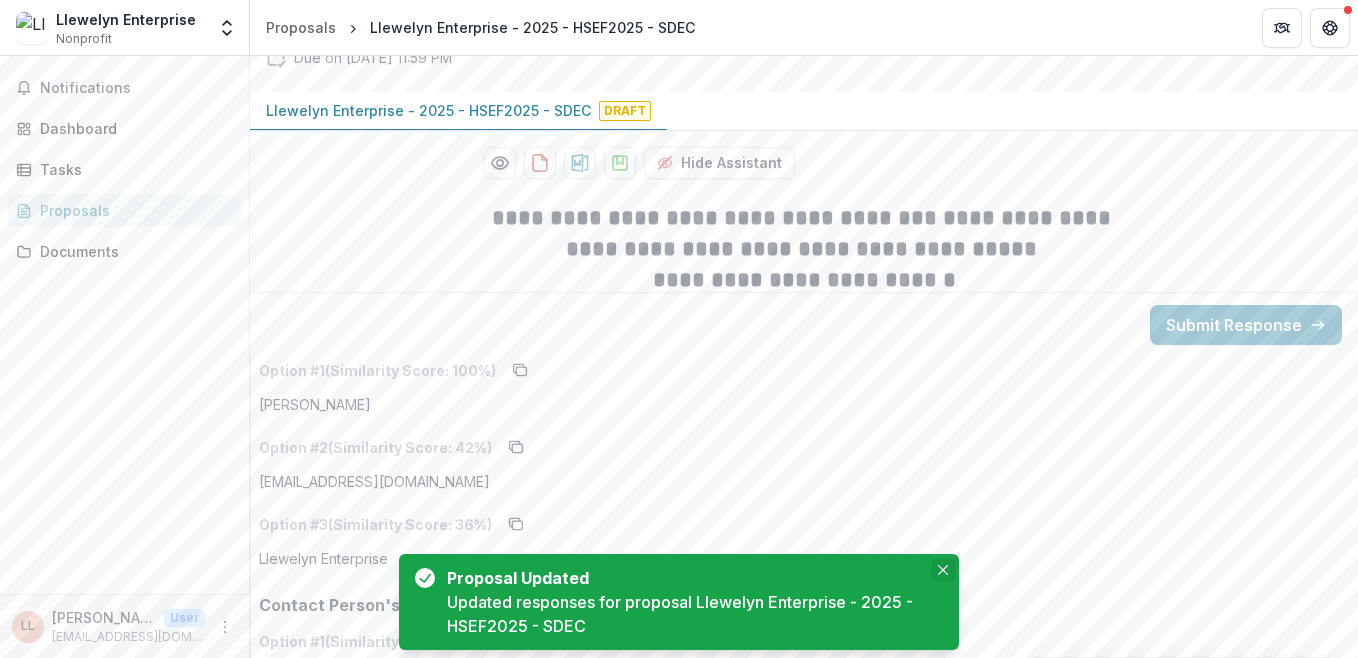 click at bounding box center (943, 570) 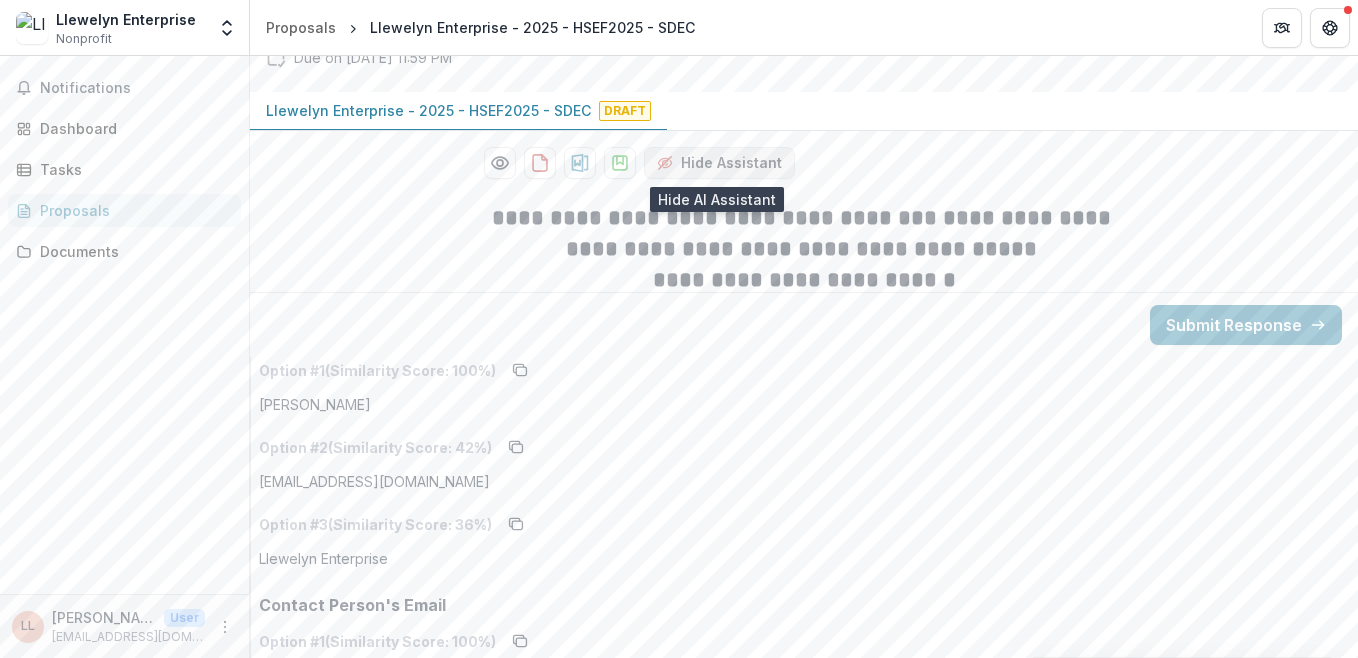 click on "Hide Assistant" at bounding box center (719, 163) 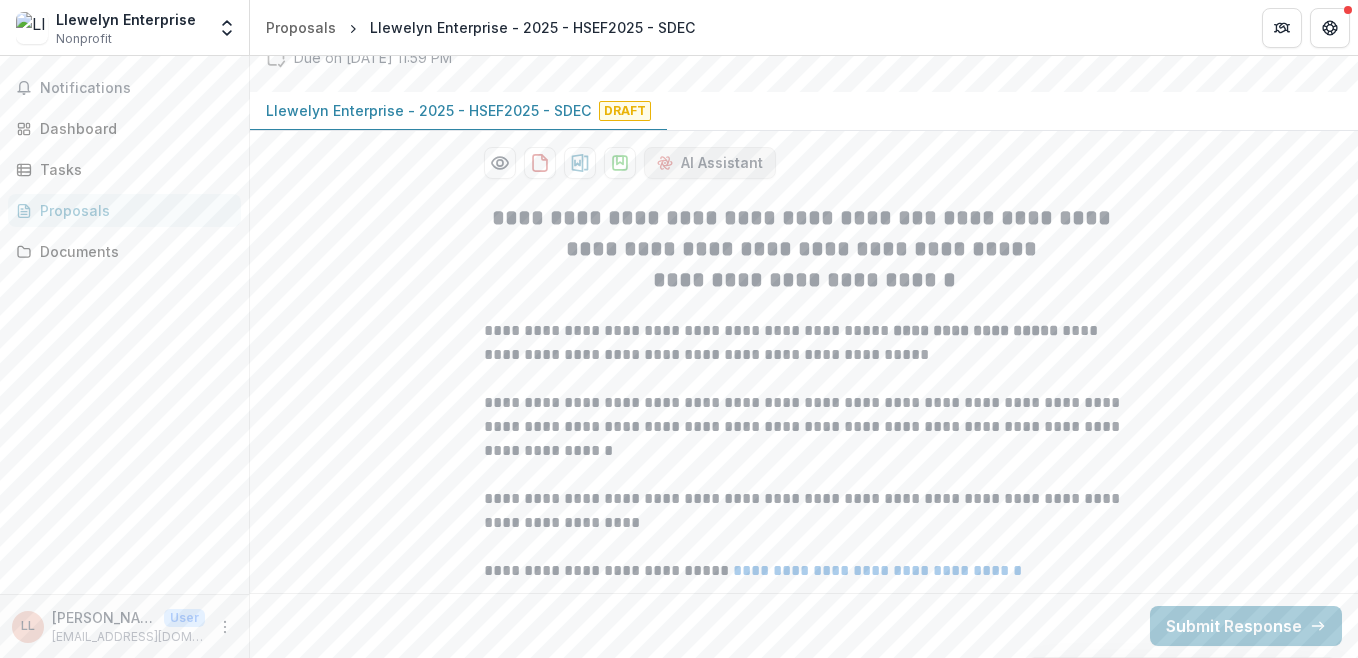 click on "AI Assistant" at bounding box center [710, 163] 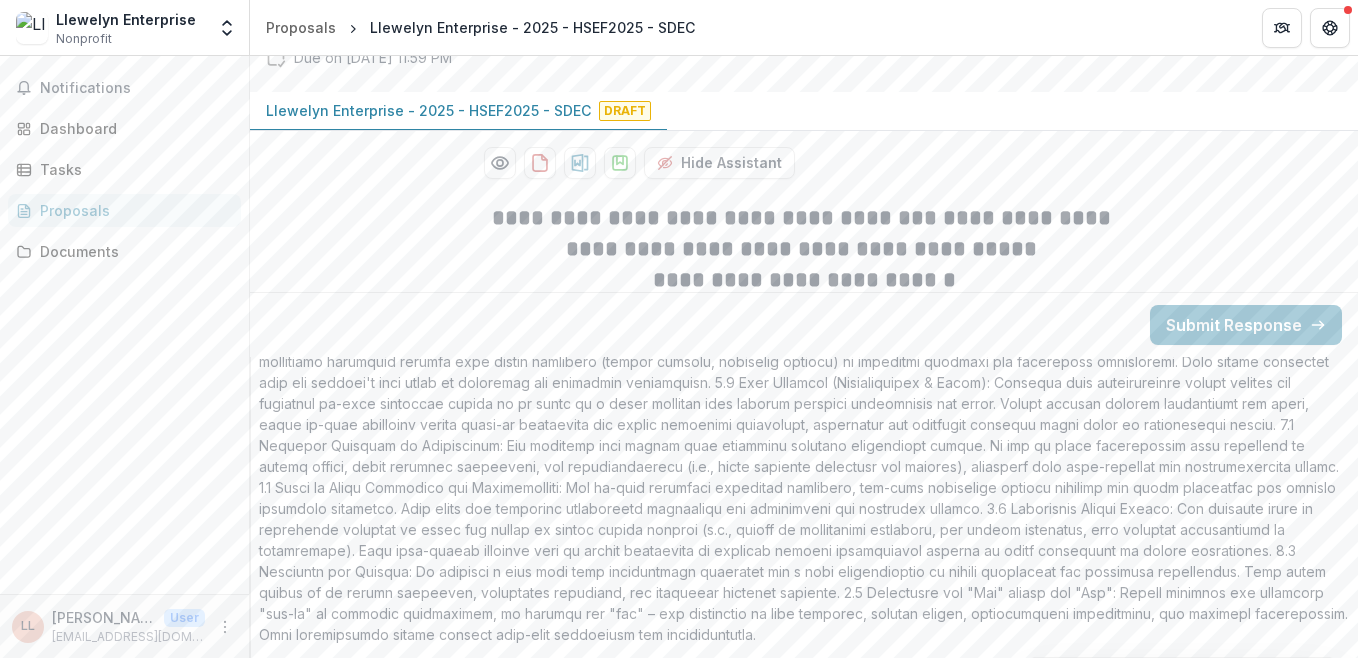 scroll, scrollTop: 7408, scrollLeft: 0, axis: vertical 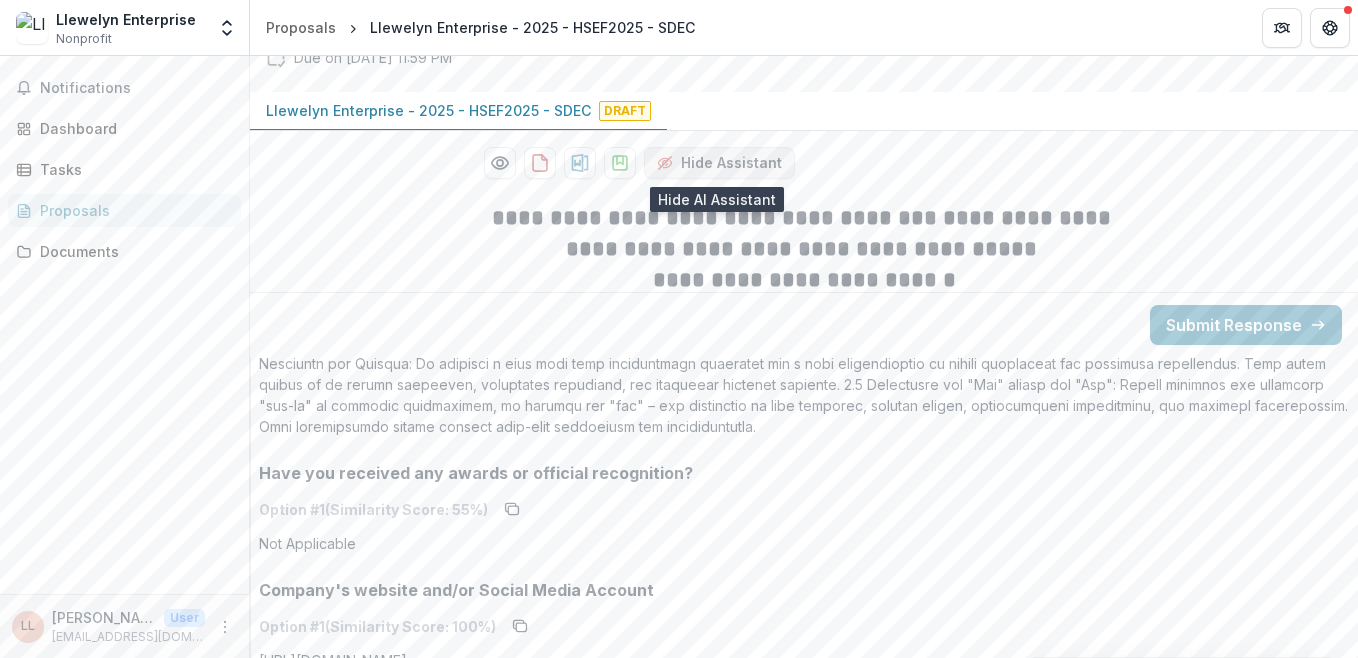 click on "Hide Assistant" at bounding box center (719, 163) 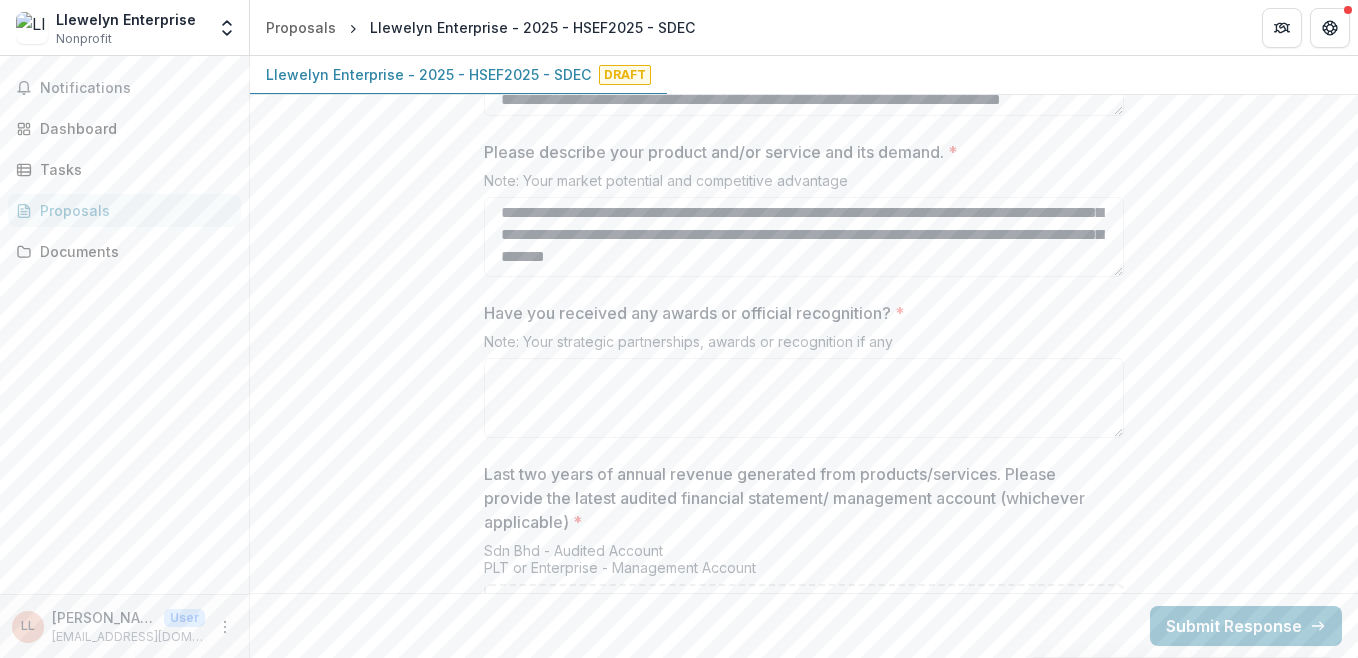 scroll, scrollTop: 4024, scrollLeft: 0, axis: vertical 